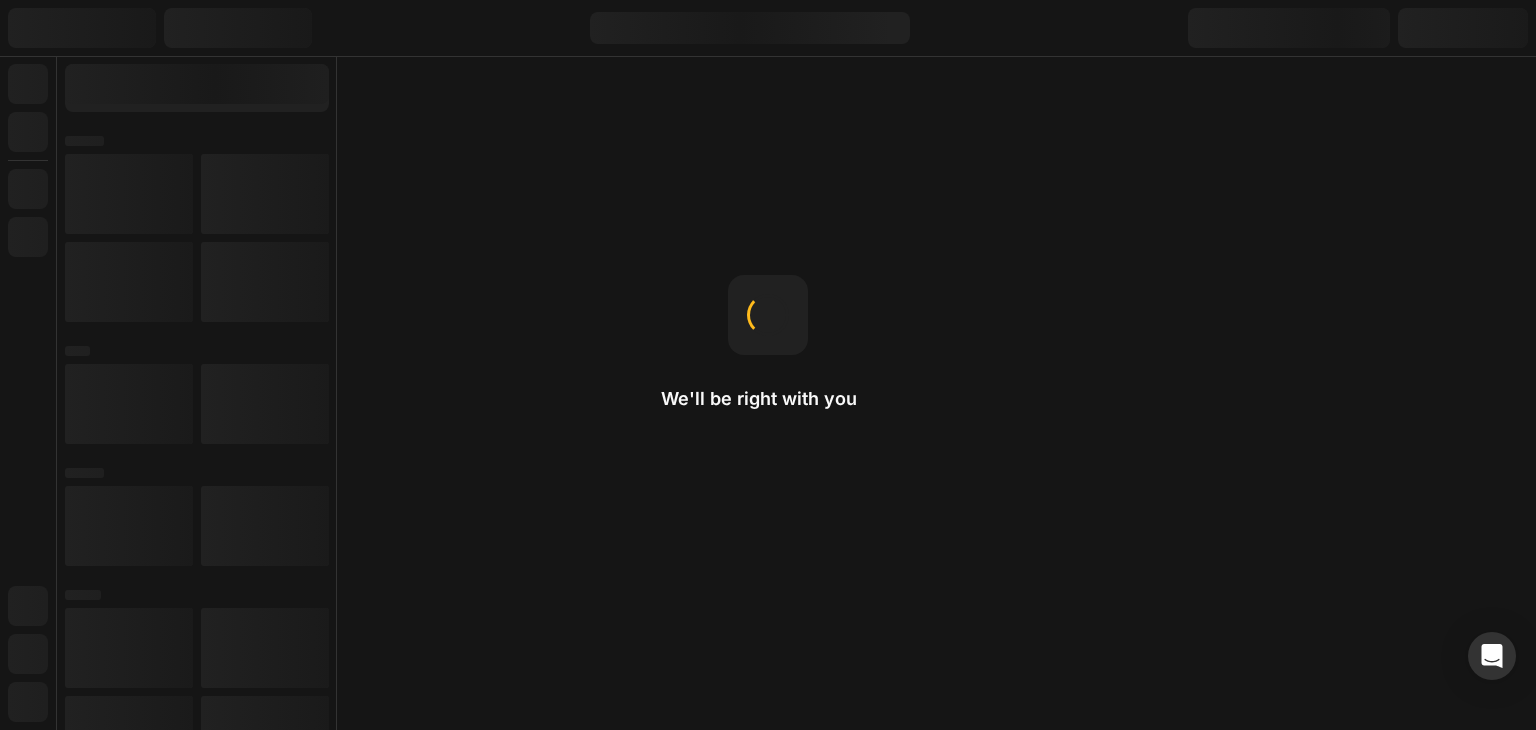 scroll, scrollTop: 0, scrollLeft: 0, axis: both 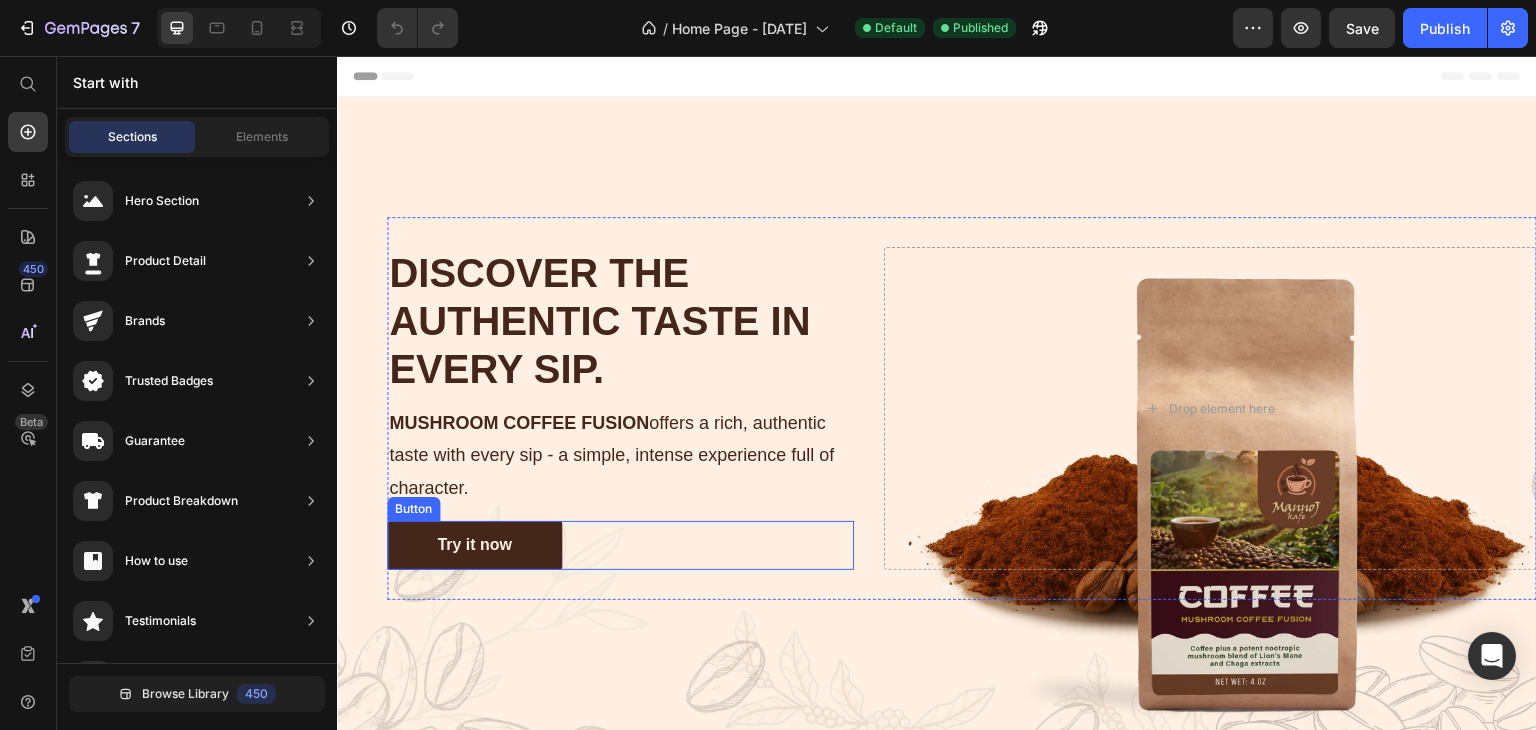 click on "Try it now" at bounding box center [474, 545] 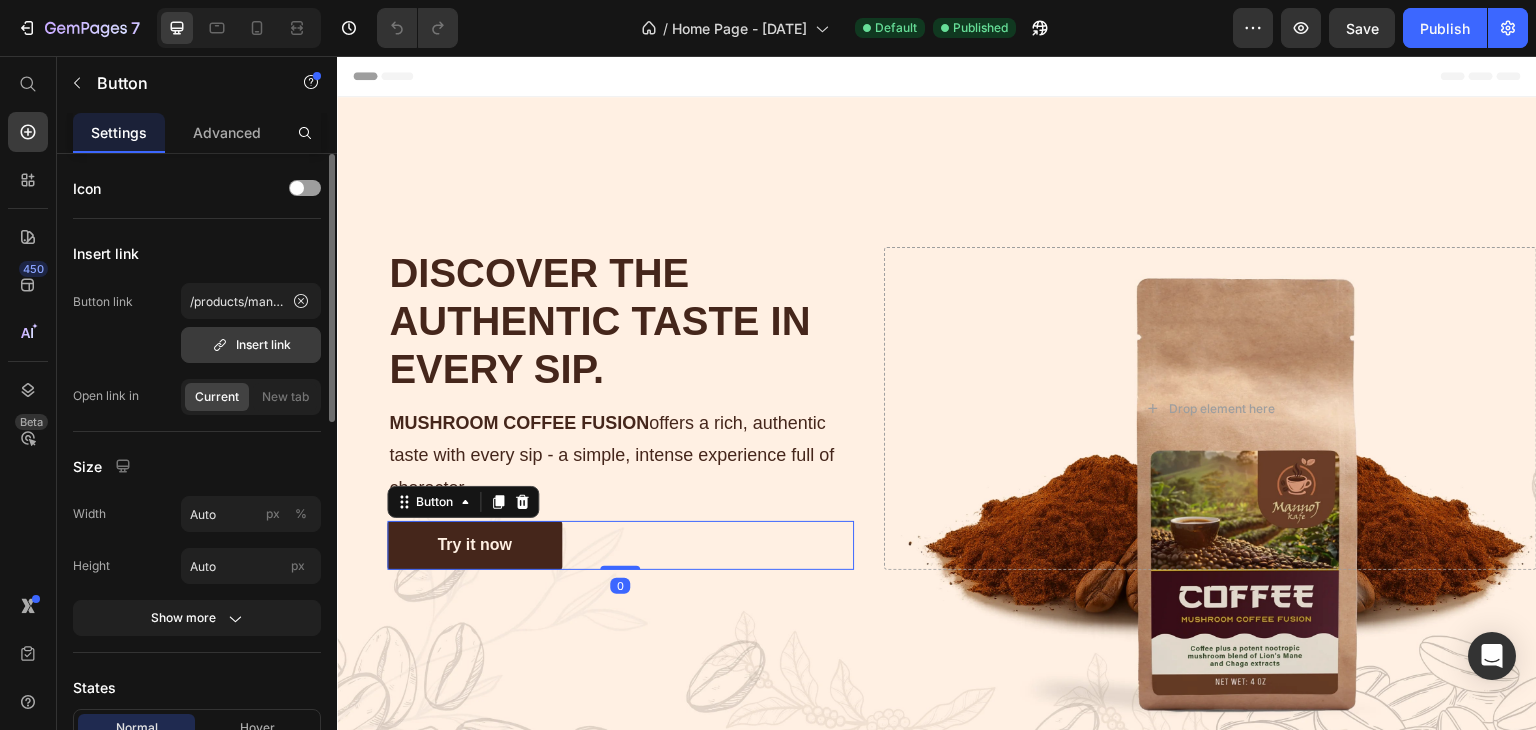 click on "Insert link" at bounding box center [251, 345] 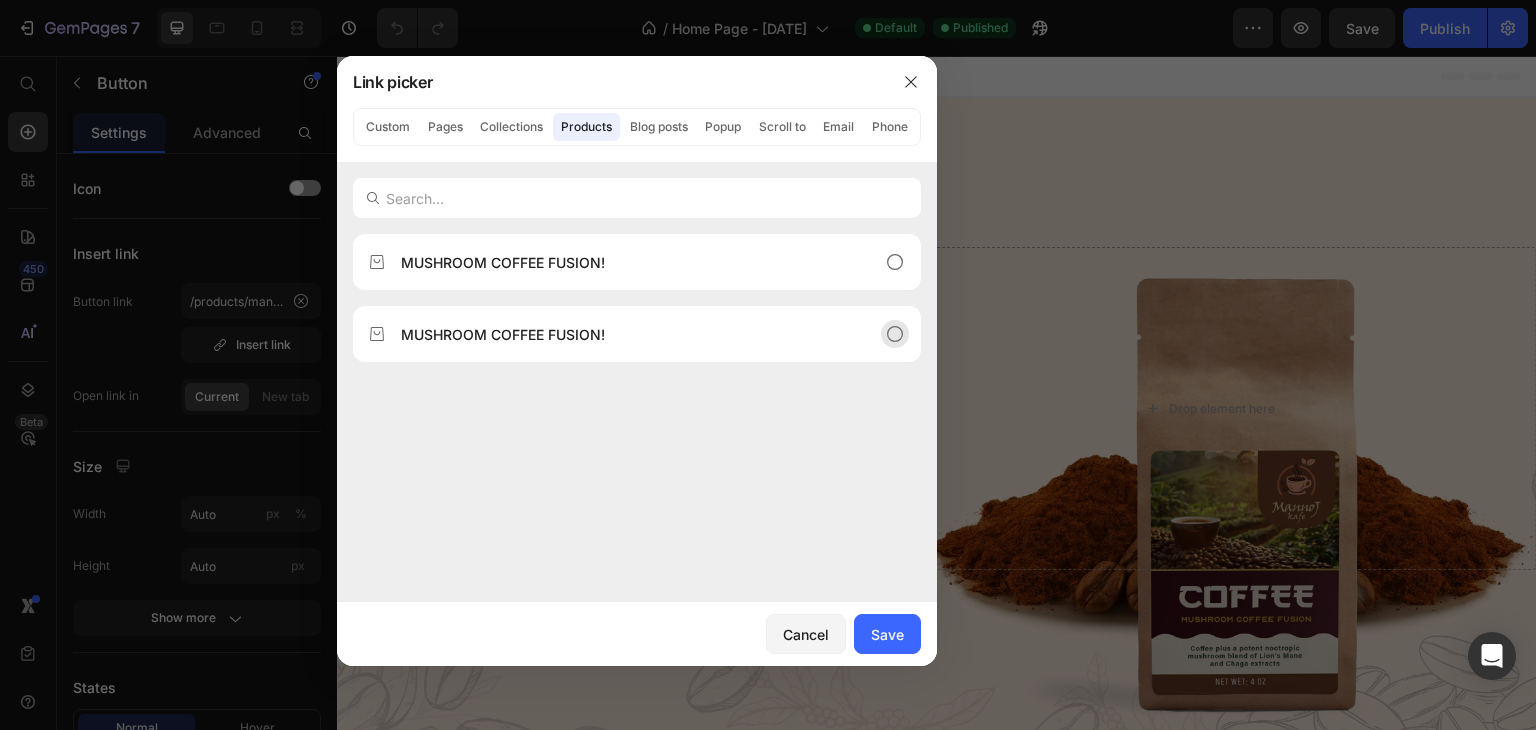 click on "MUSHROOM COFFEE FUSION!" 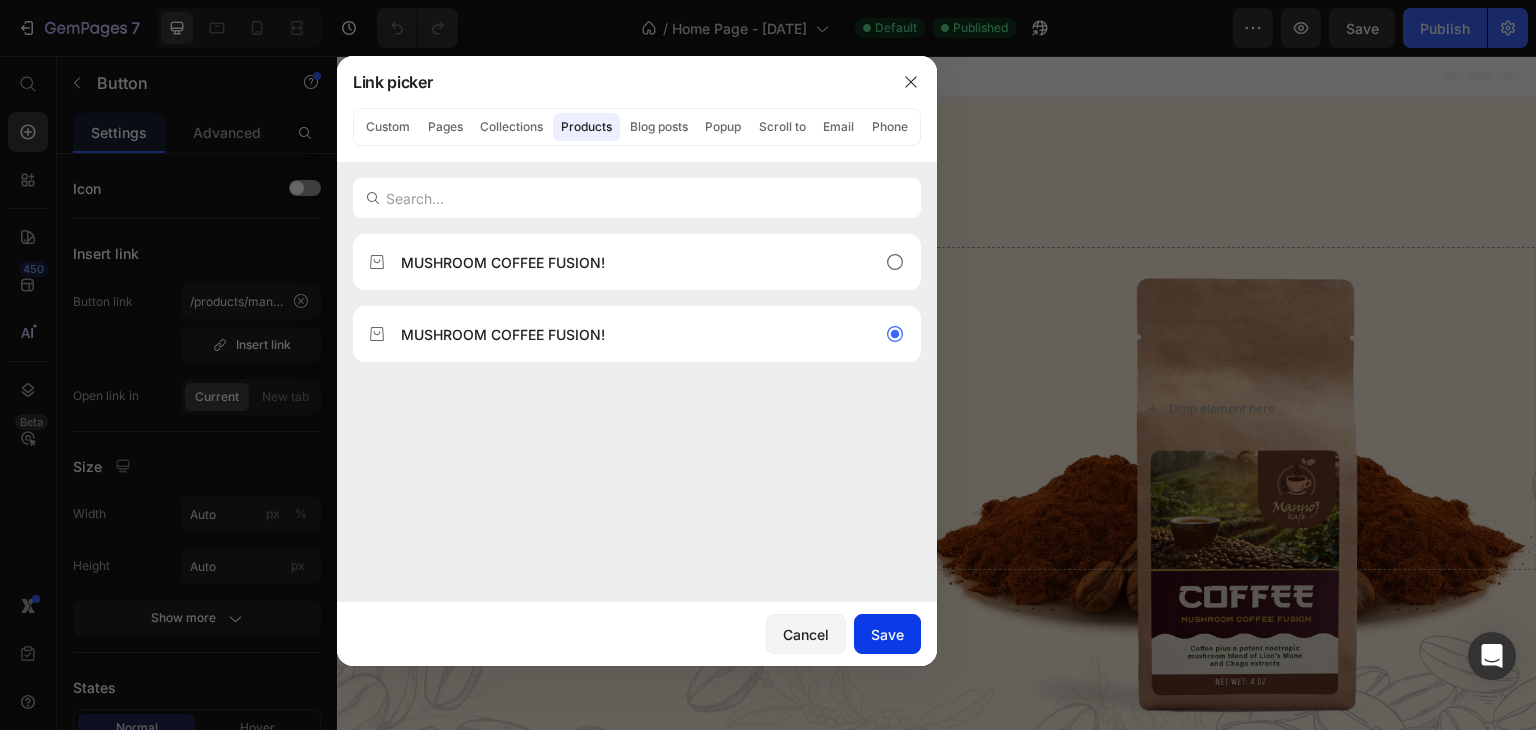 click on "Save" at bounding box center [887, 634] 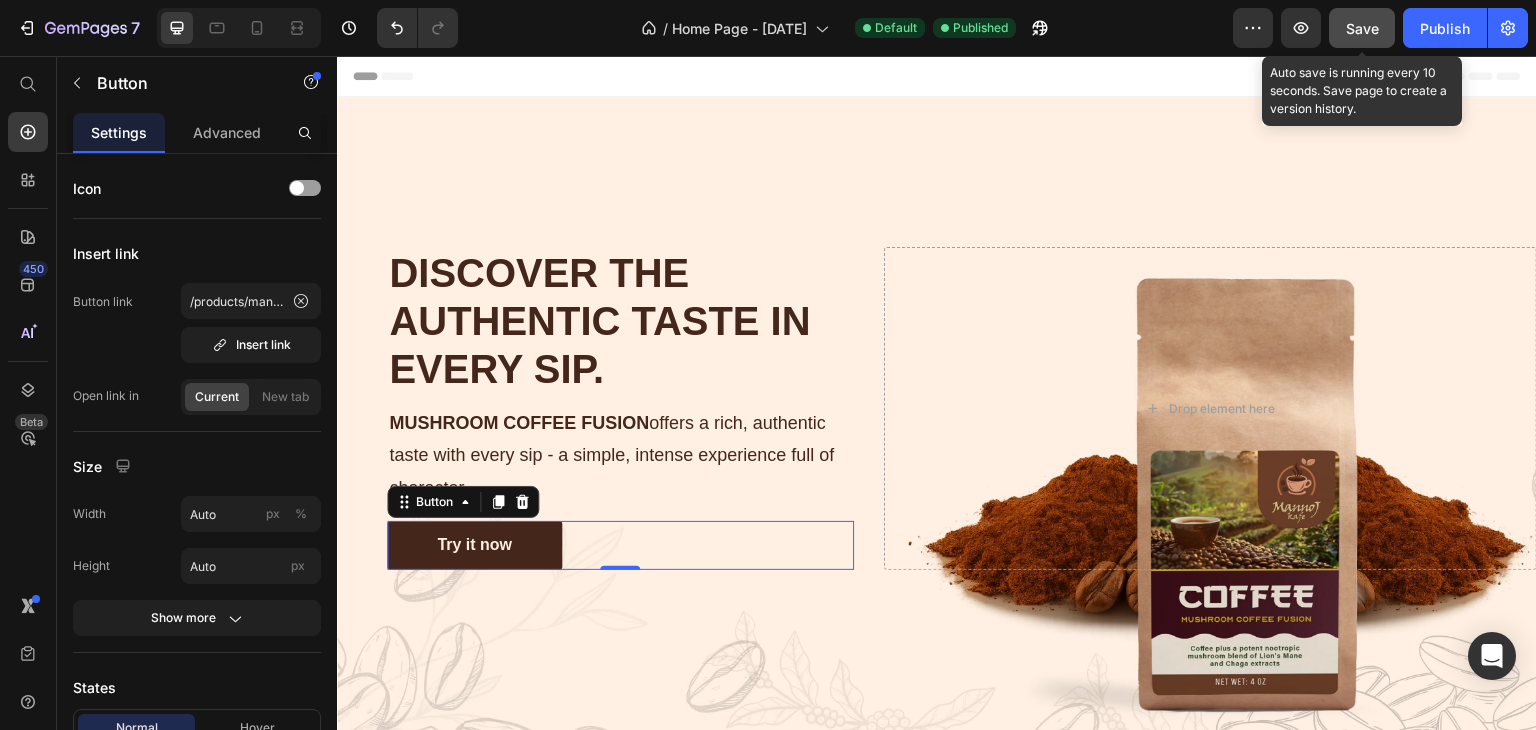 click on "Save" at bounding box center [1362, 28] 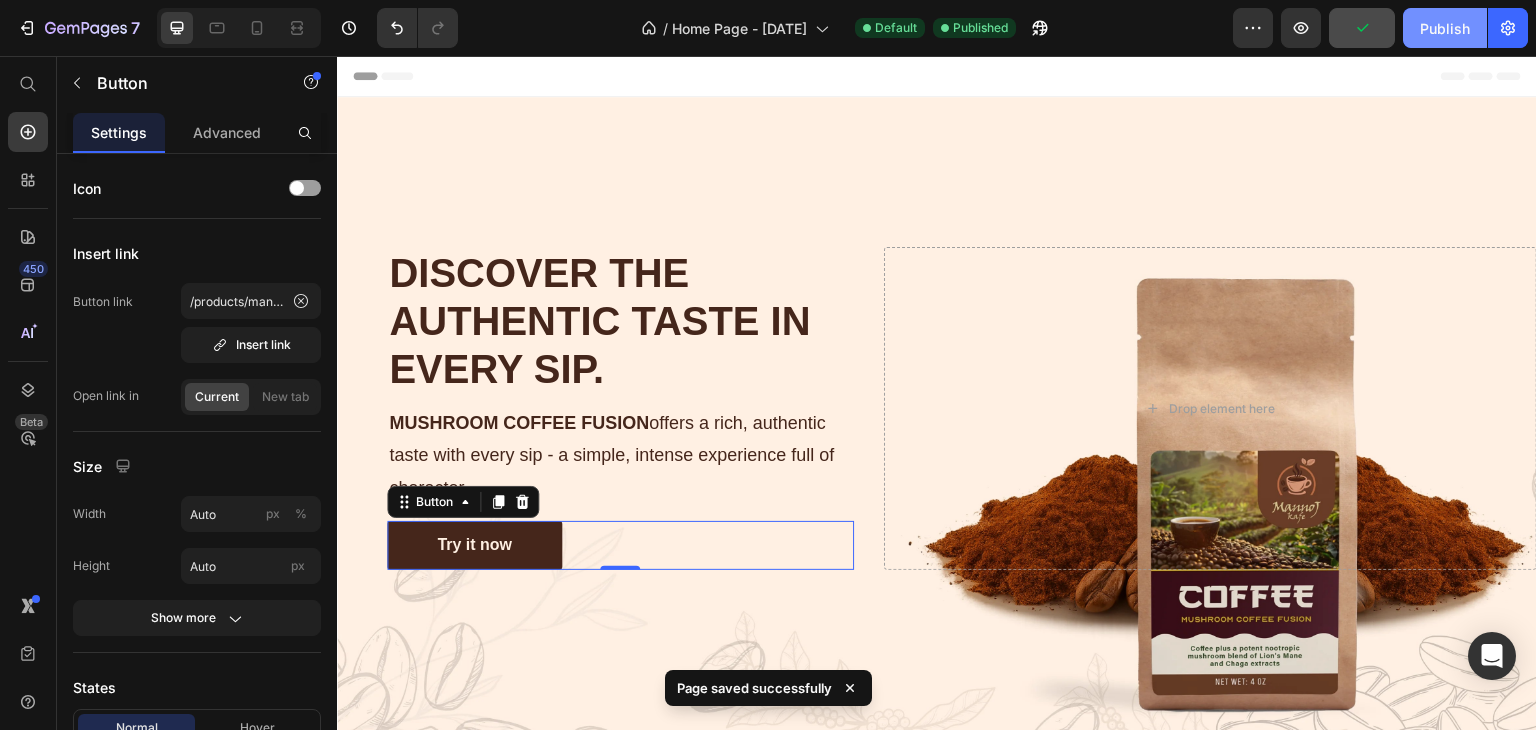 click on "Publish" at bounding box center [1445, 28] 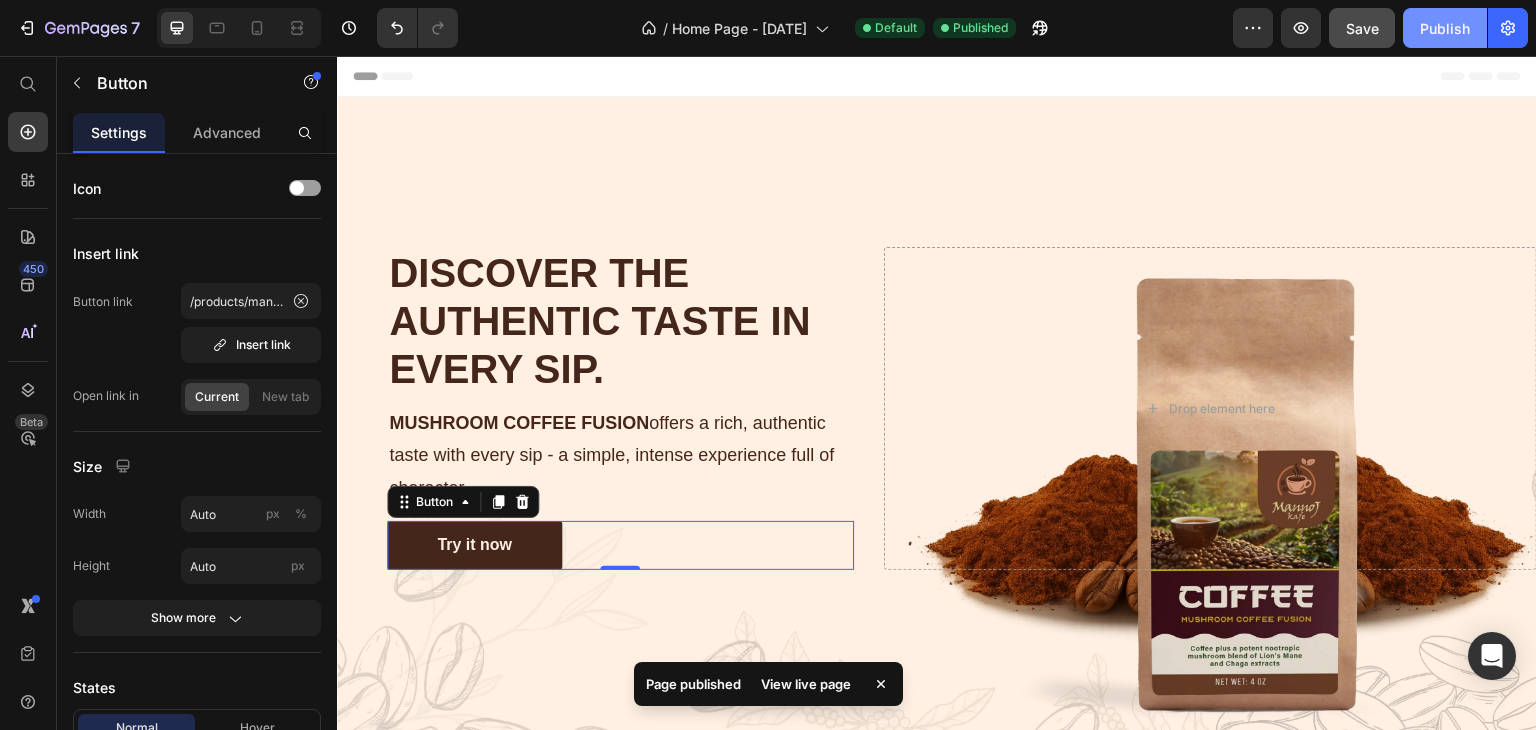 click on "Publish" at bounding box center (1445, 28) 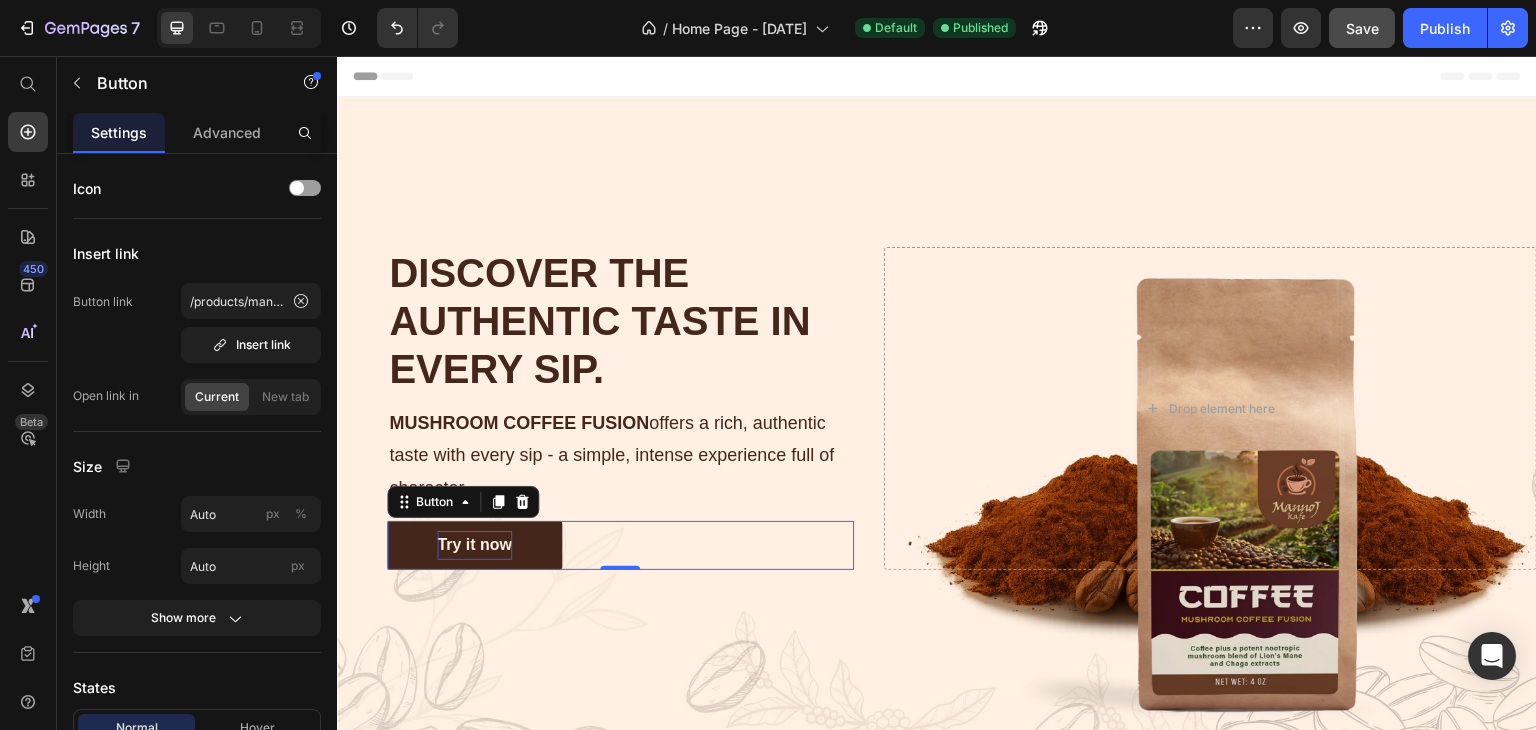 click on "Try it now" at bounding box center (474, 545) 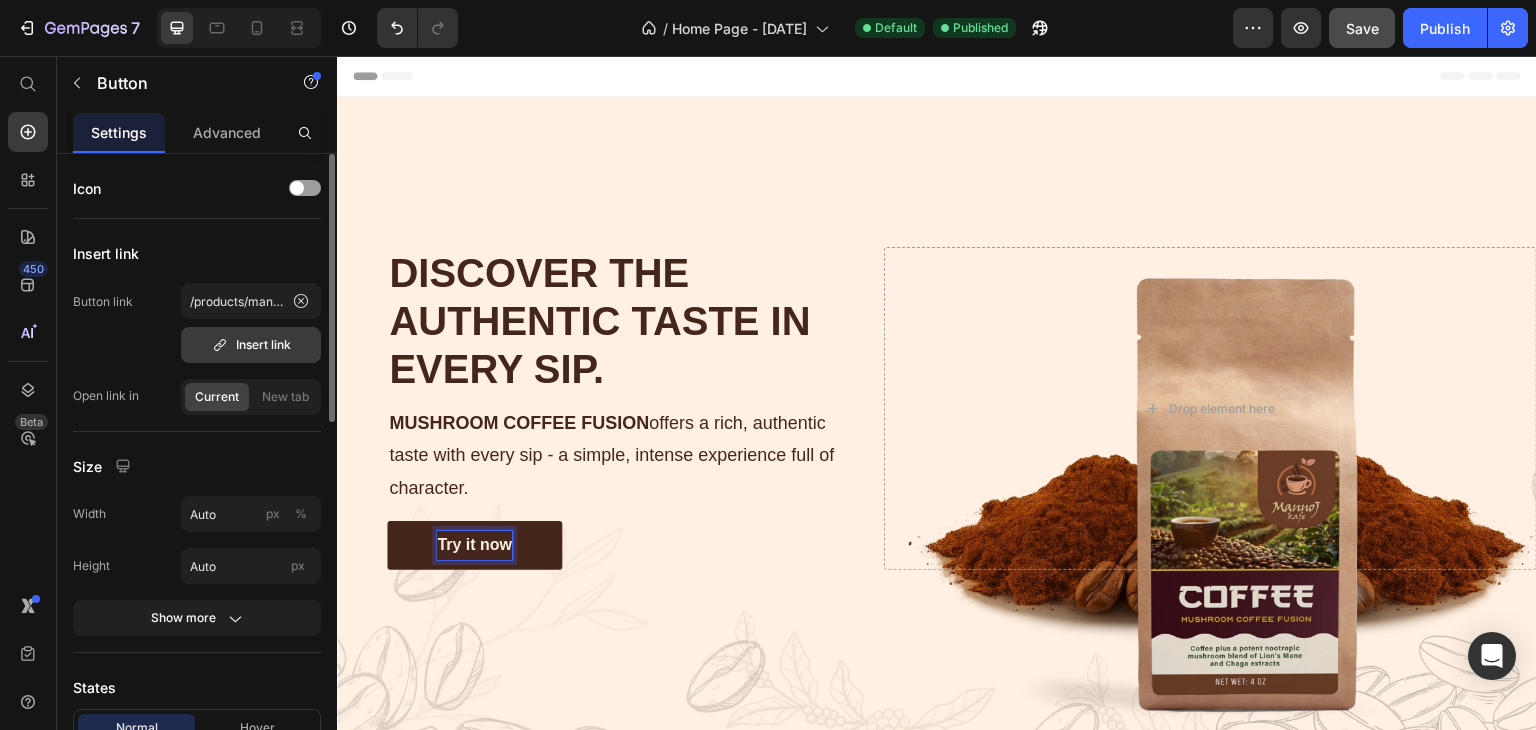 click on "Insert link" at bounding box center (251, 345) 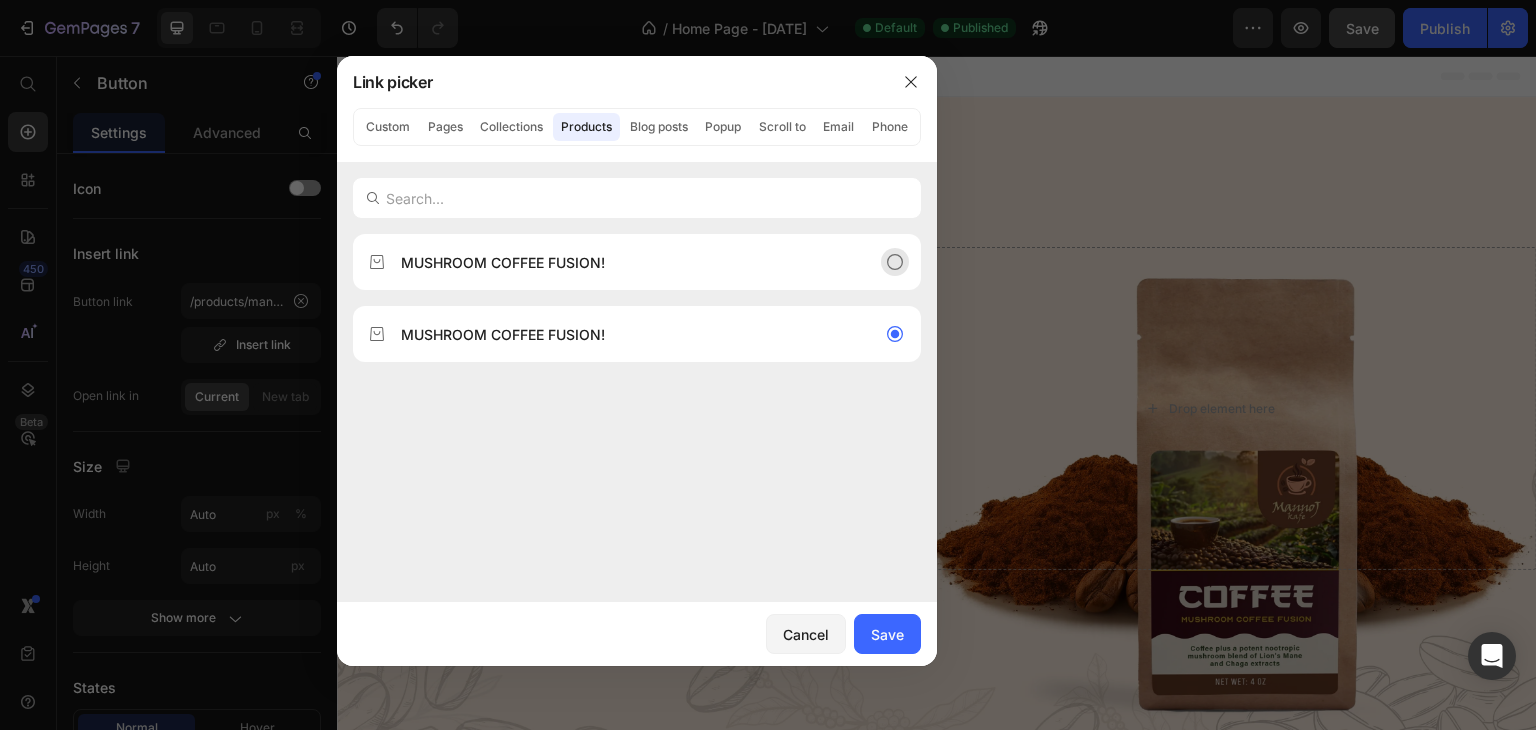 click on "MUSHROOM COFFEE FUSION!" 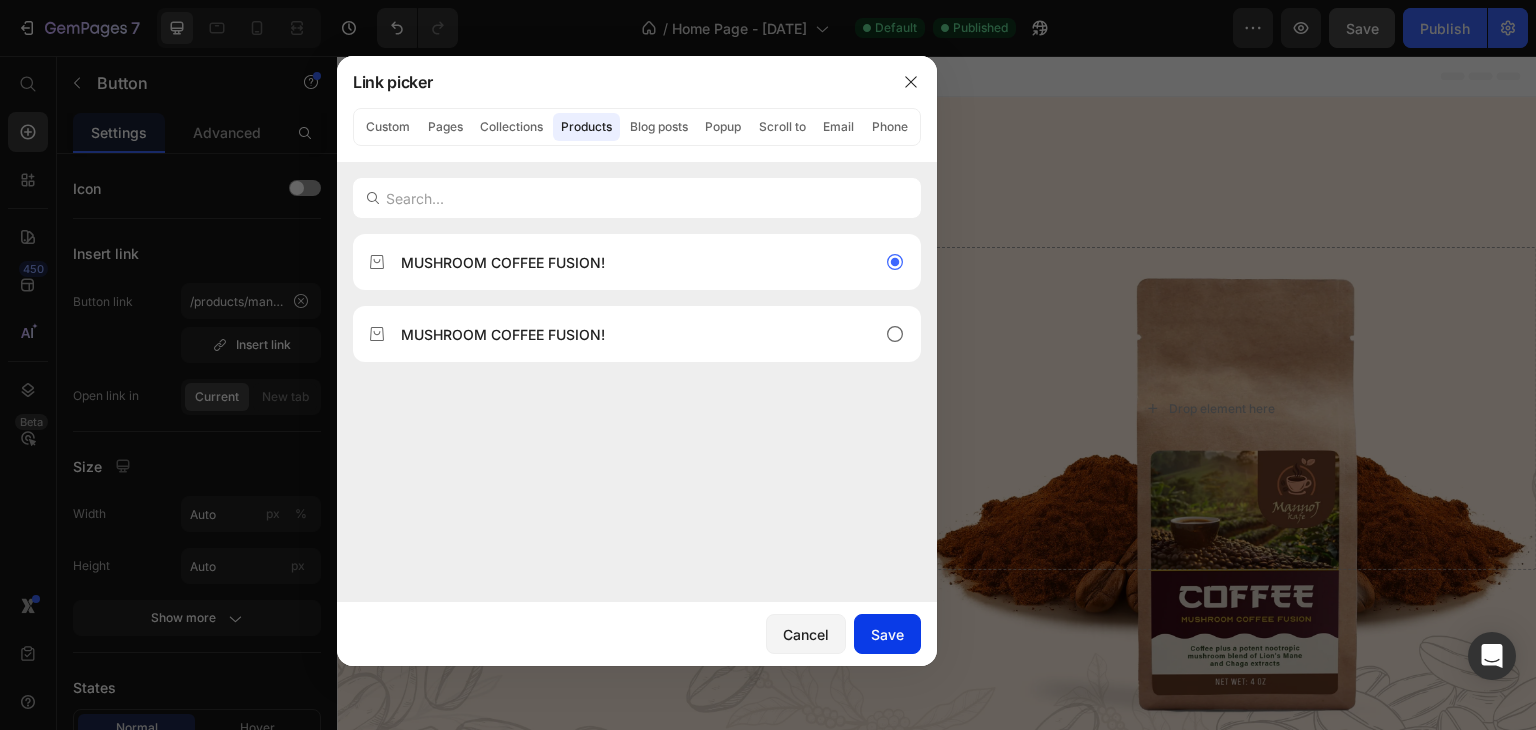 click on "Save" at bounding box center (887, 634) 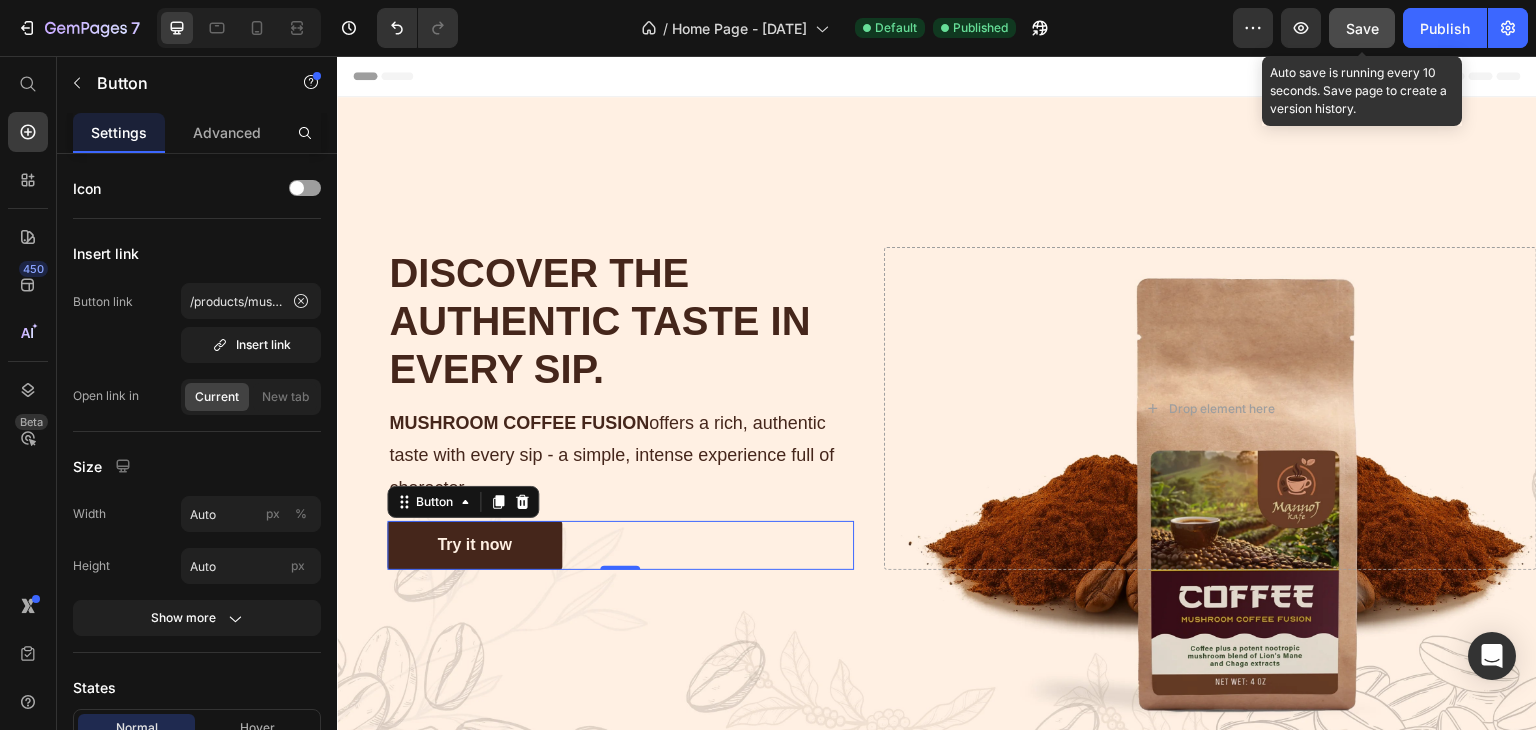 click on "Save" 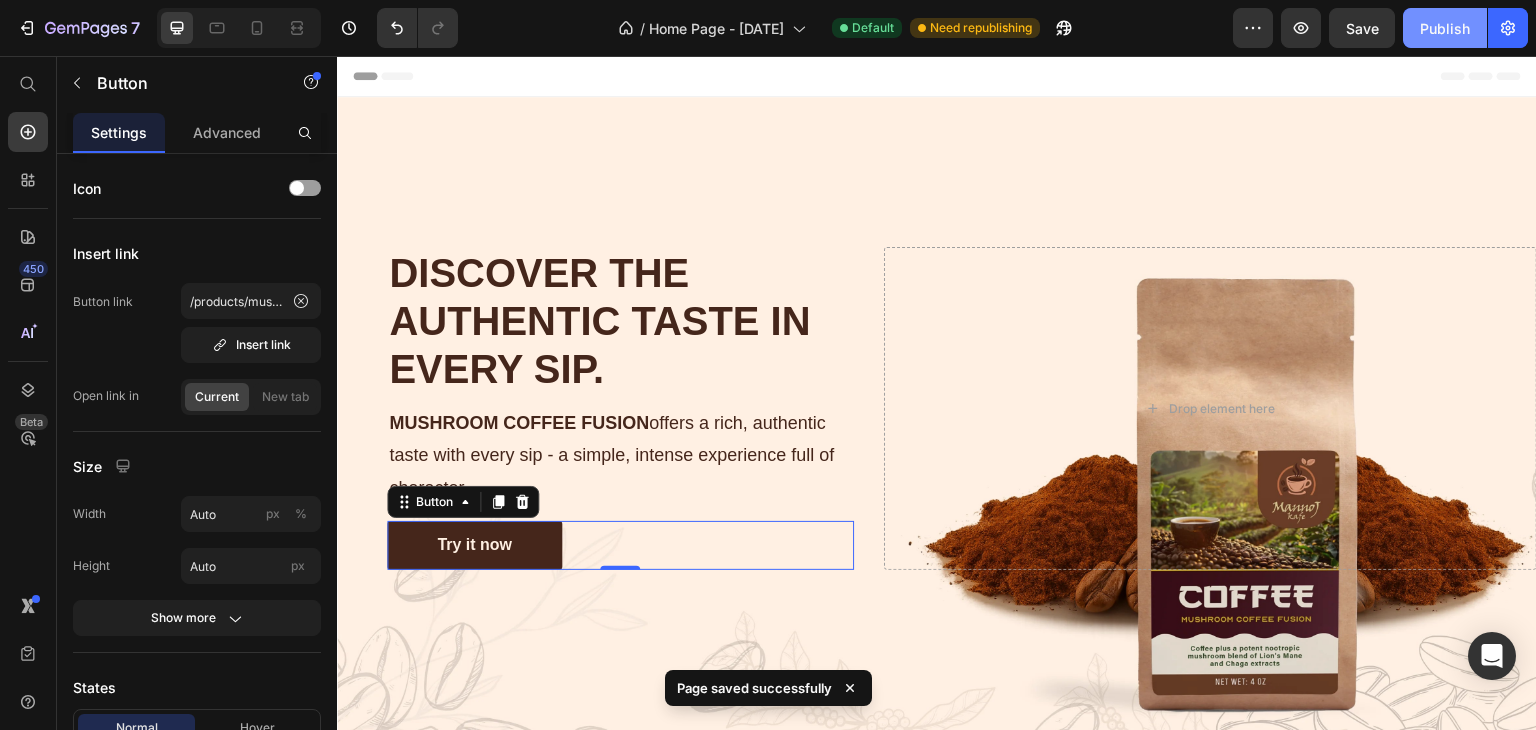 click on "Publish" at bounding box center [1445, 28] 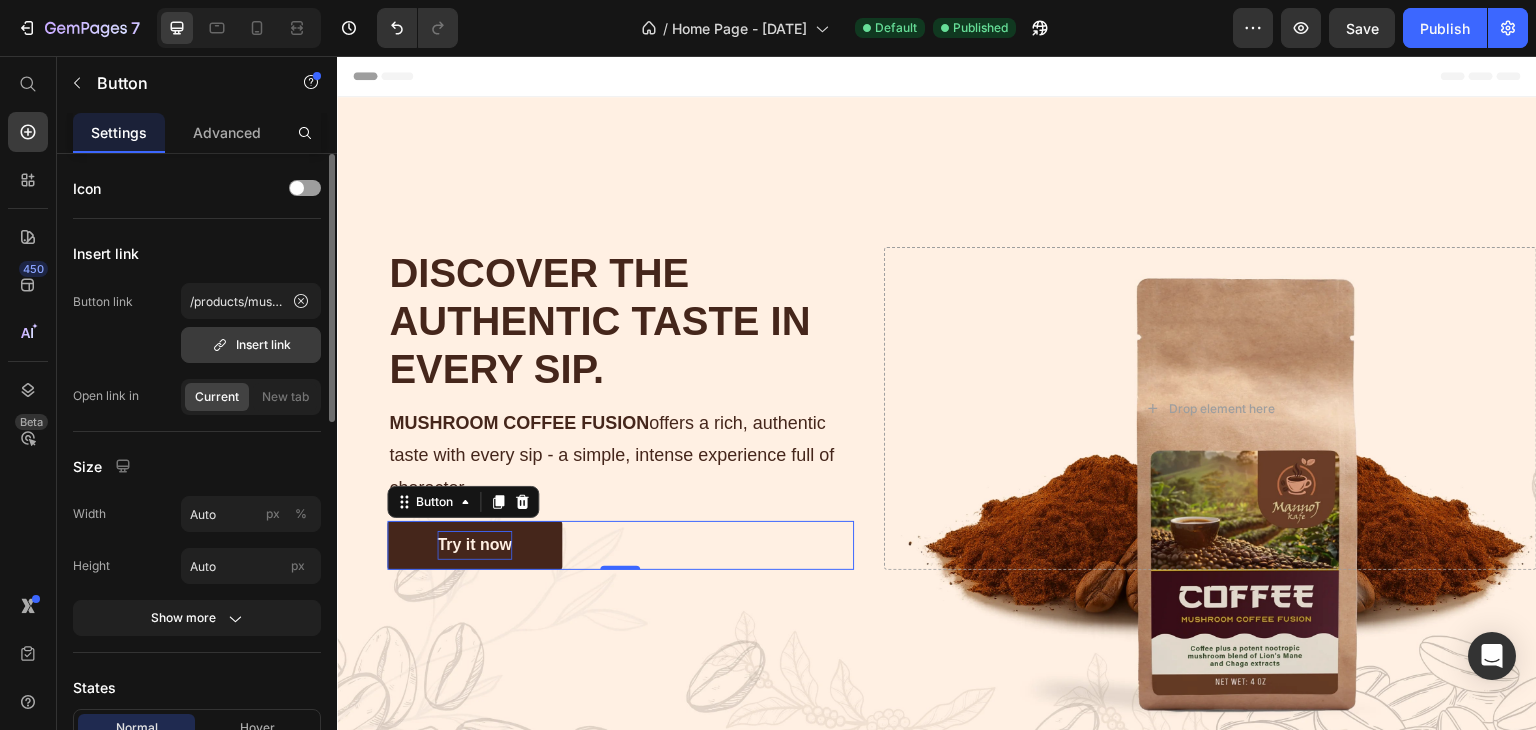 click on "Insert link" at bounding box center [251, 345] 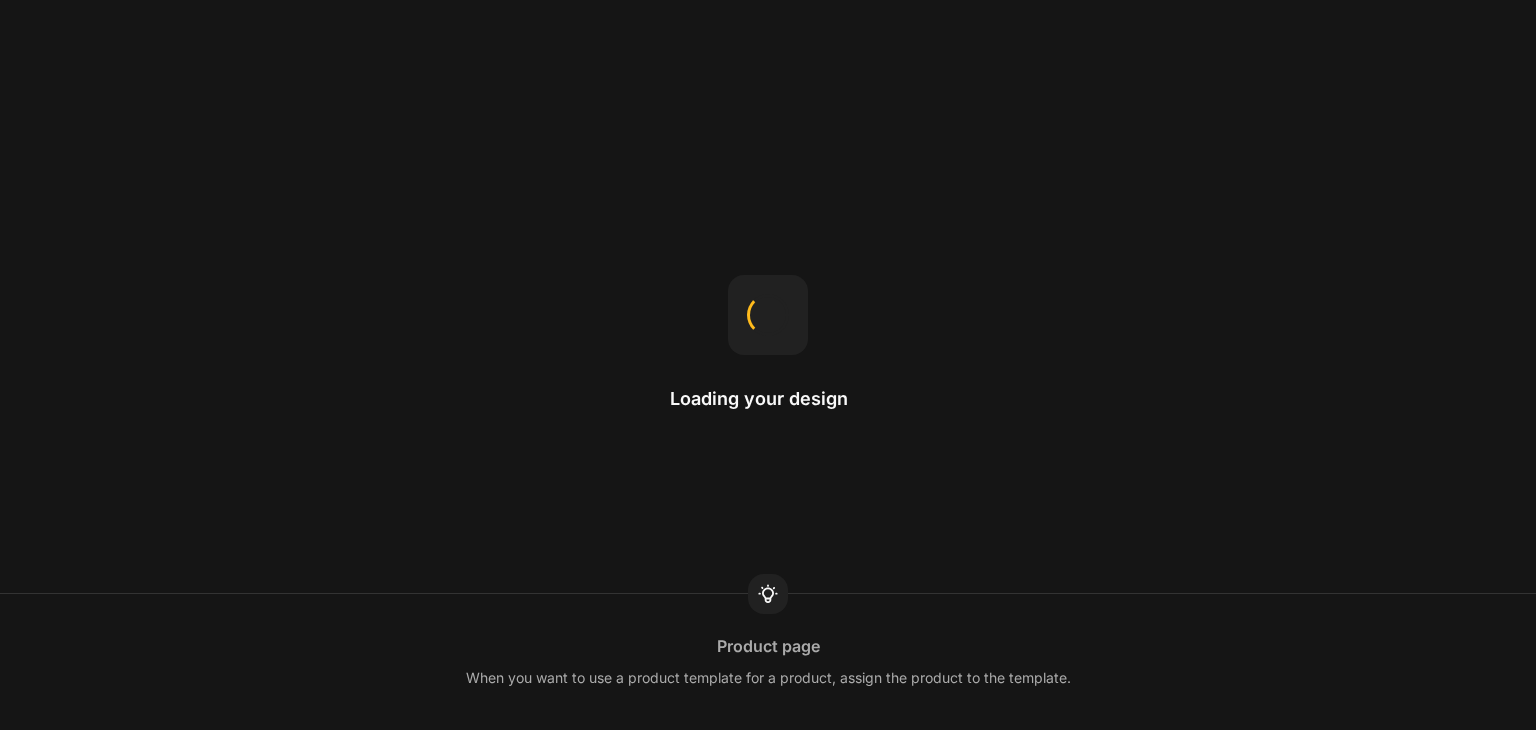 scroll, scrollTop: 0, scrollLeft: 0, axis: both 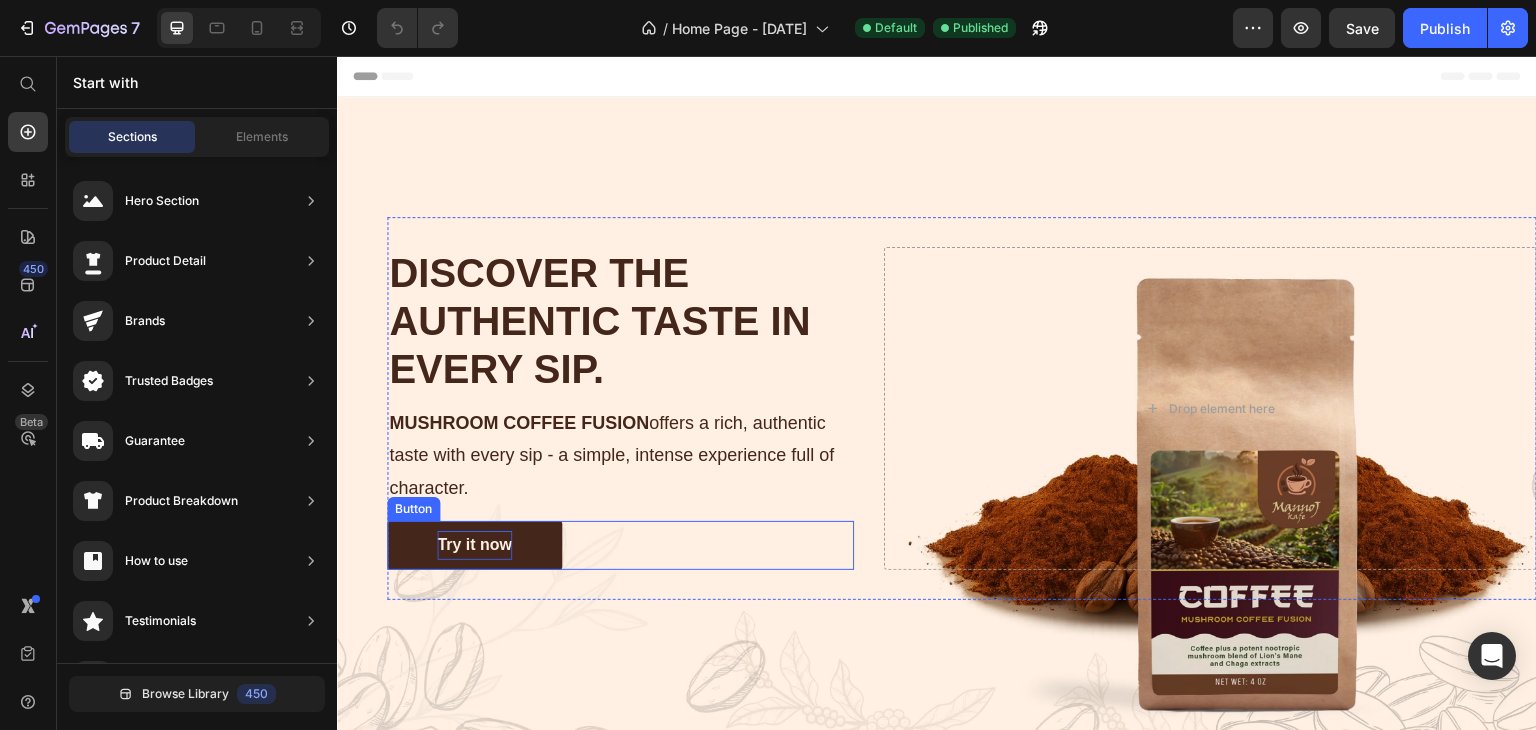 click on "Try it now" at bounding box center (474, 545) 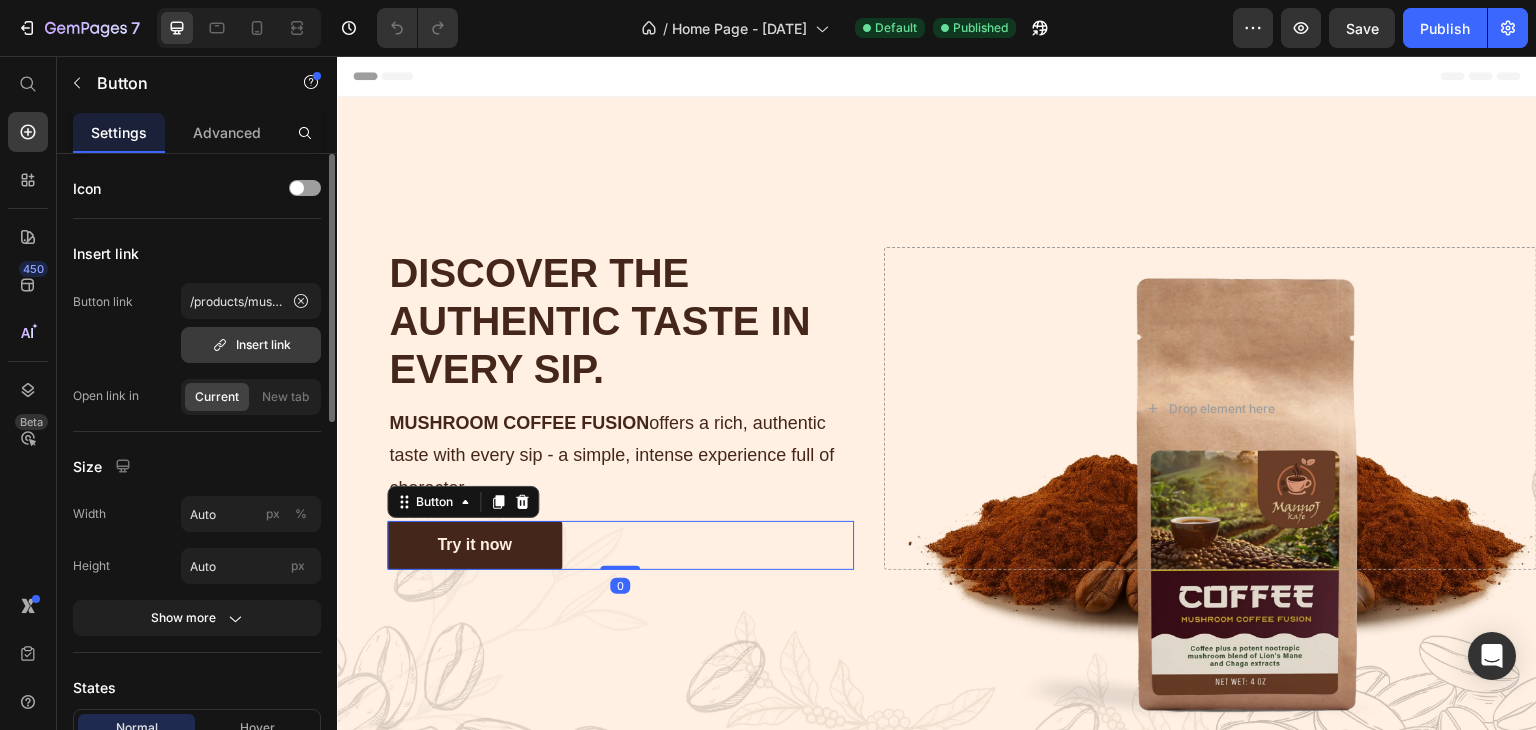 click on "Insert link" at bounding box center [251, 345] 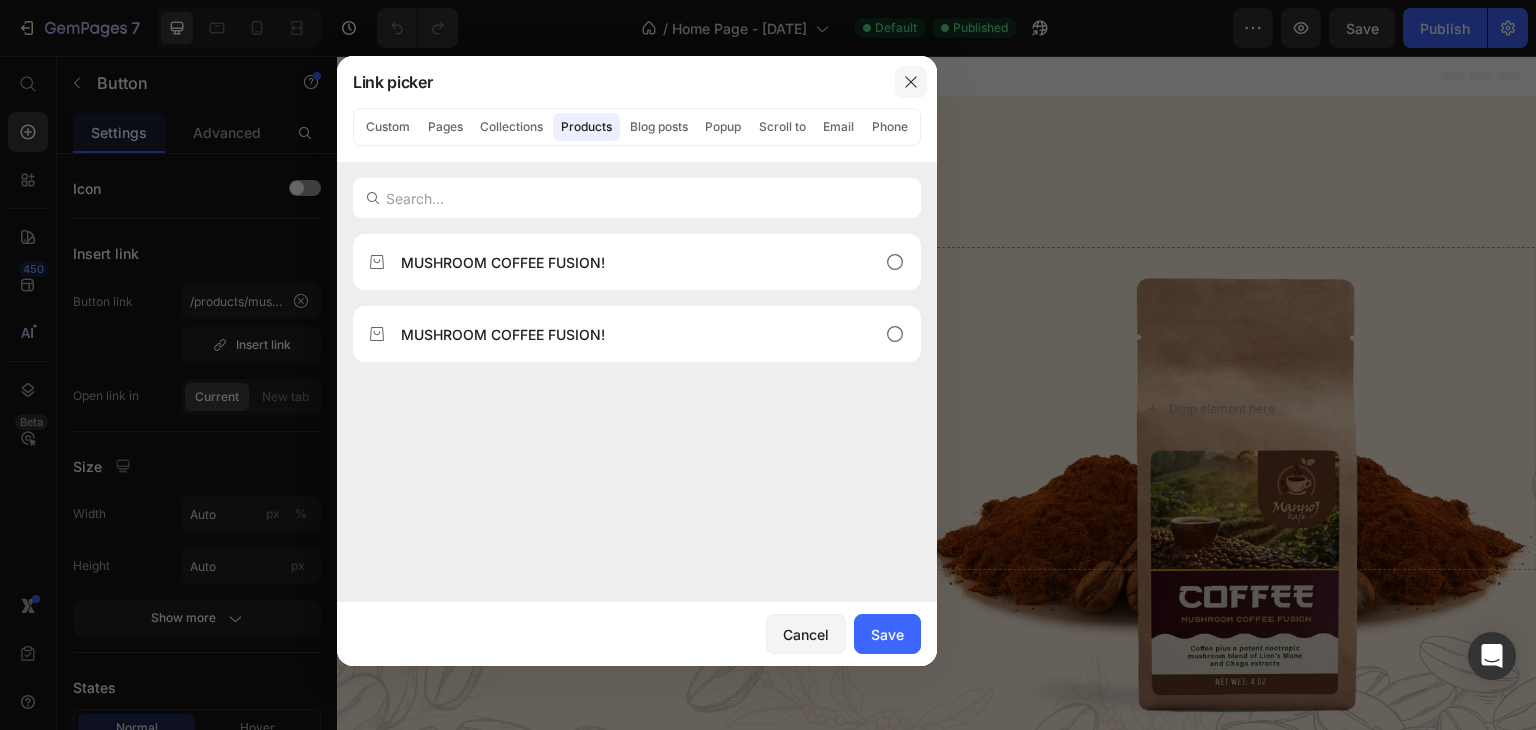 click 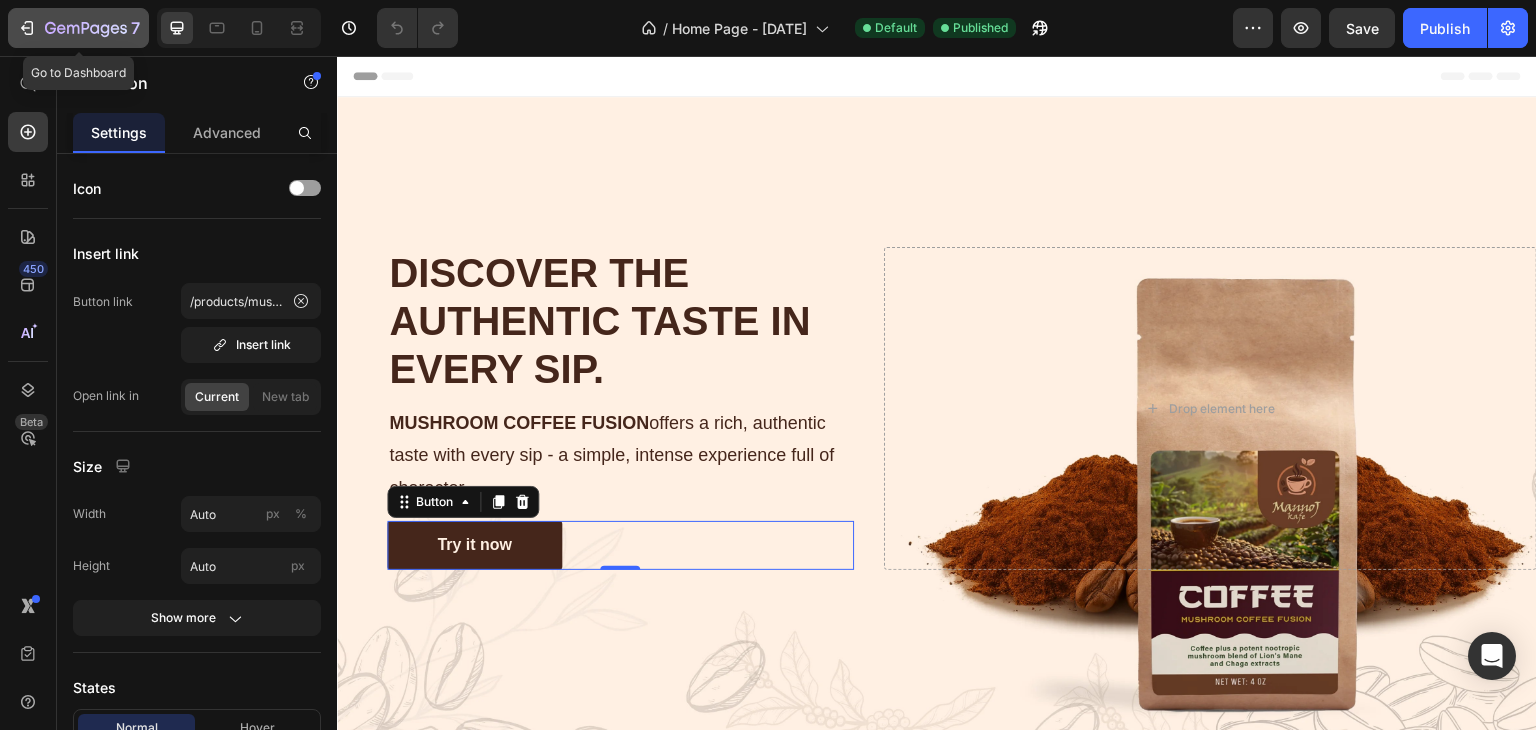 click 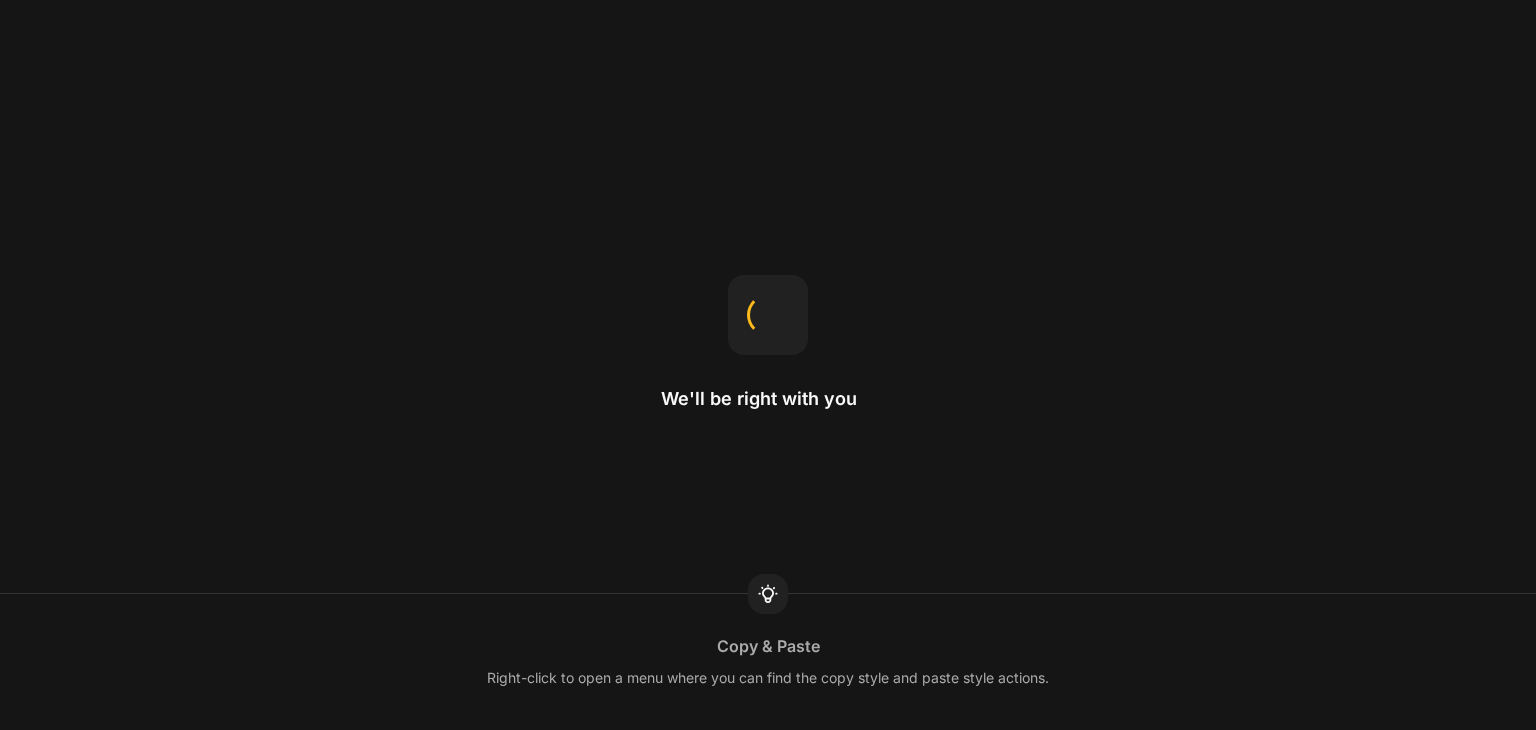 scroll, scrollTop: 0, scrollLeft: 0, axis: both 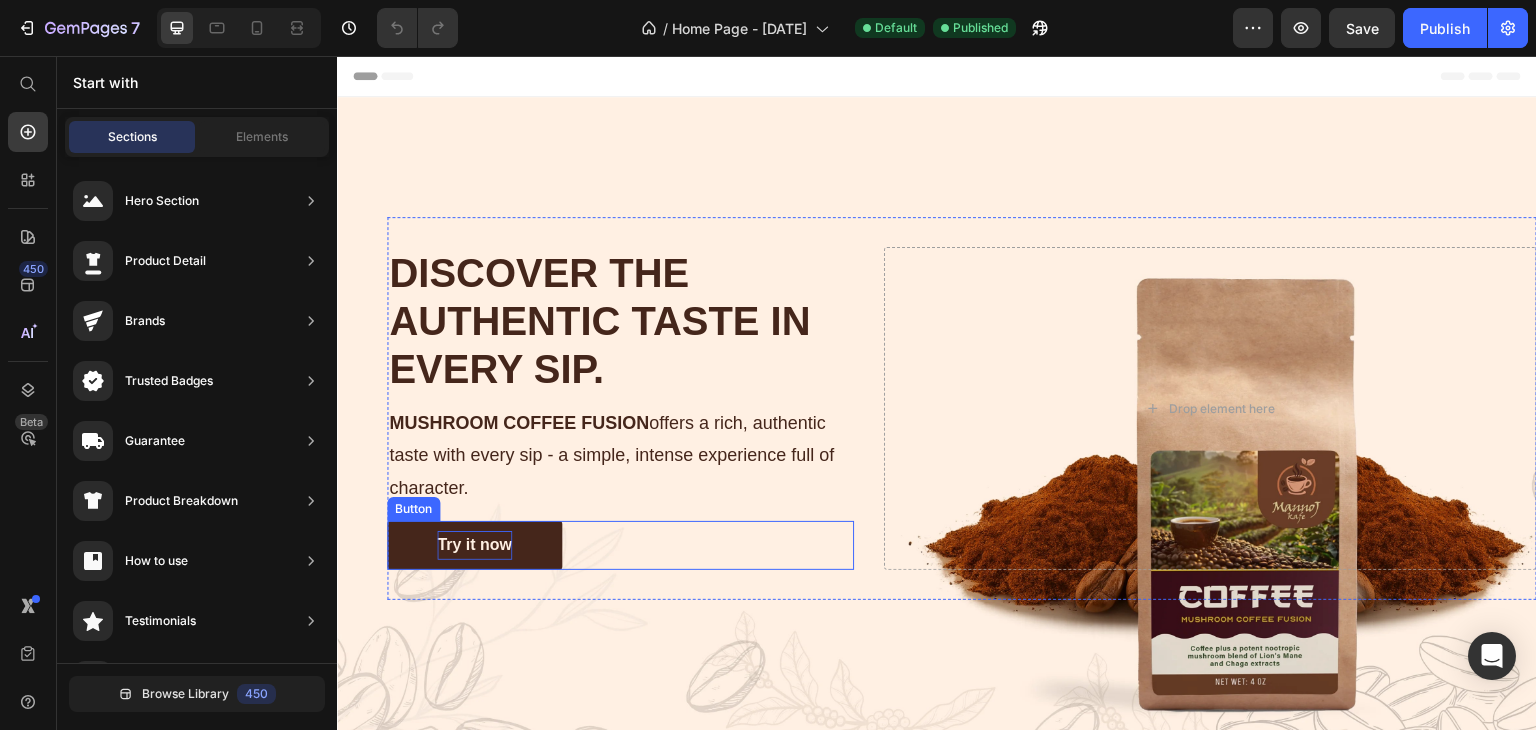 click on "Try it now" at bounding box center [474, 545] 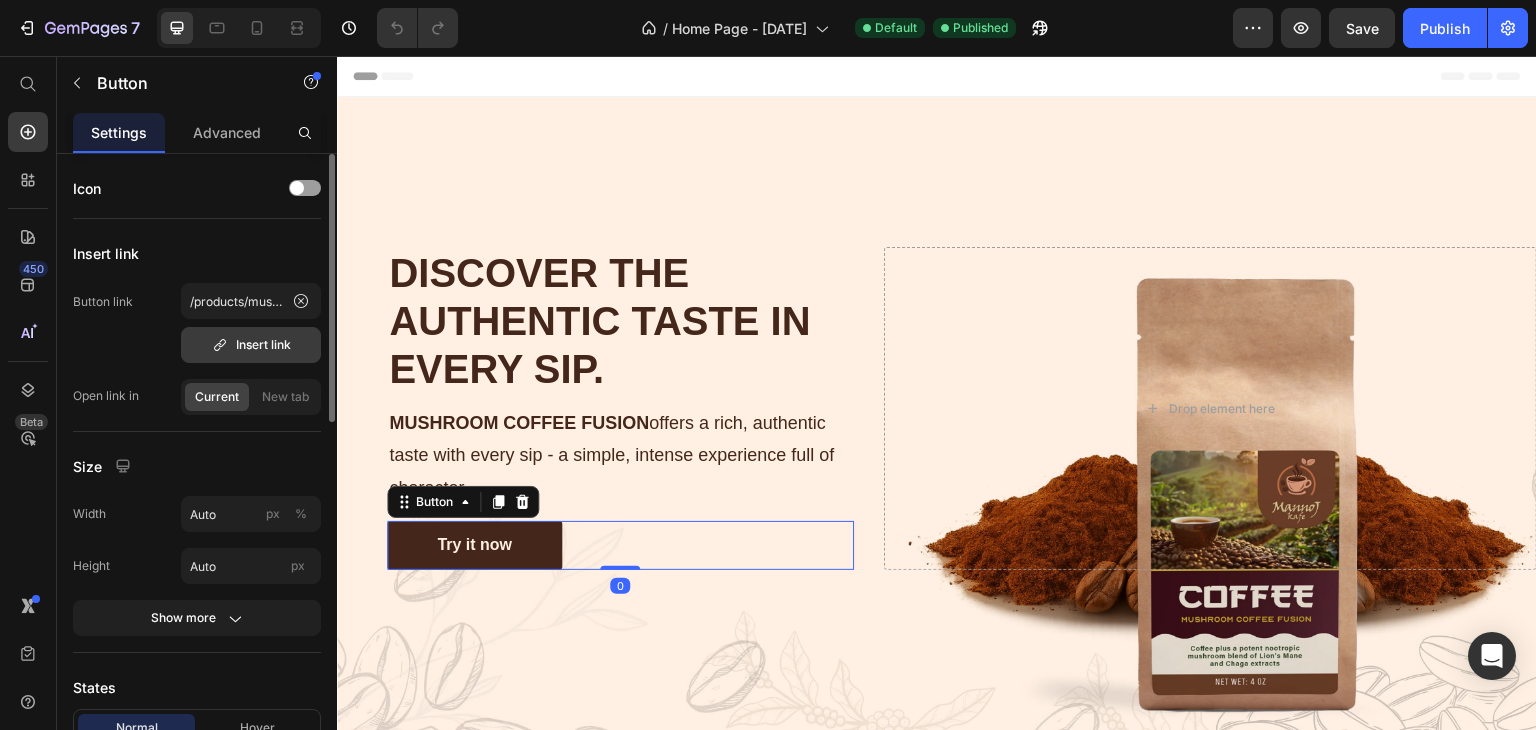 click on "Insert link" at bounding box center (251, 345) 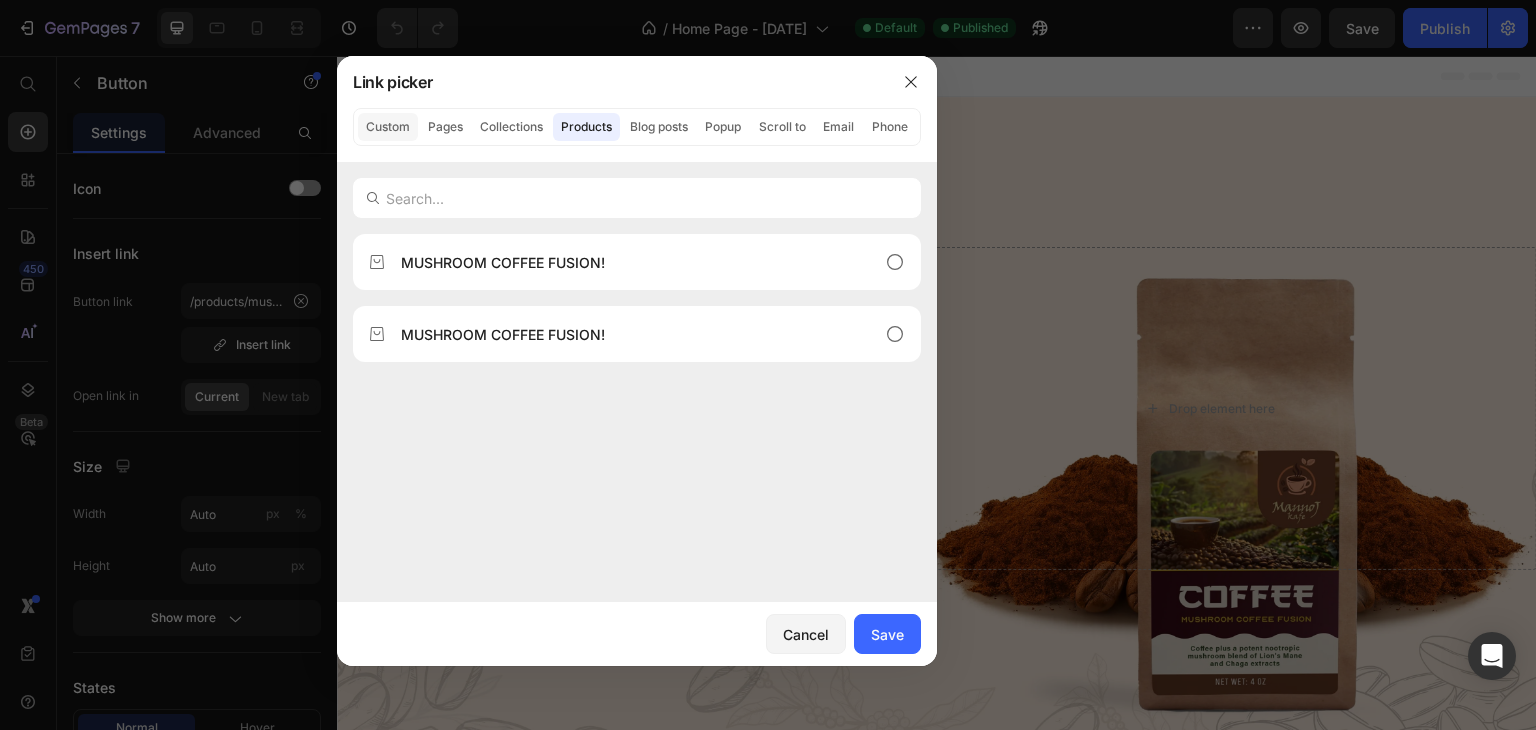 click on "Custom" 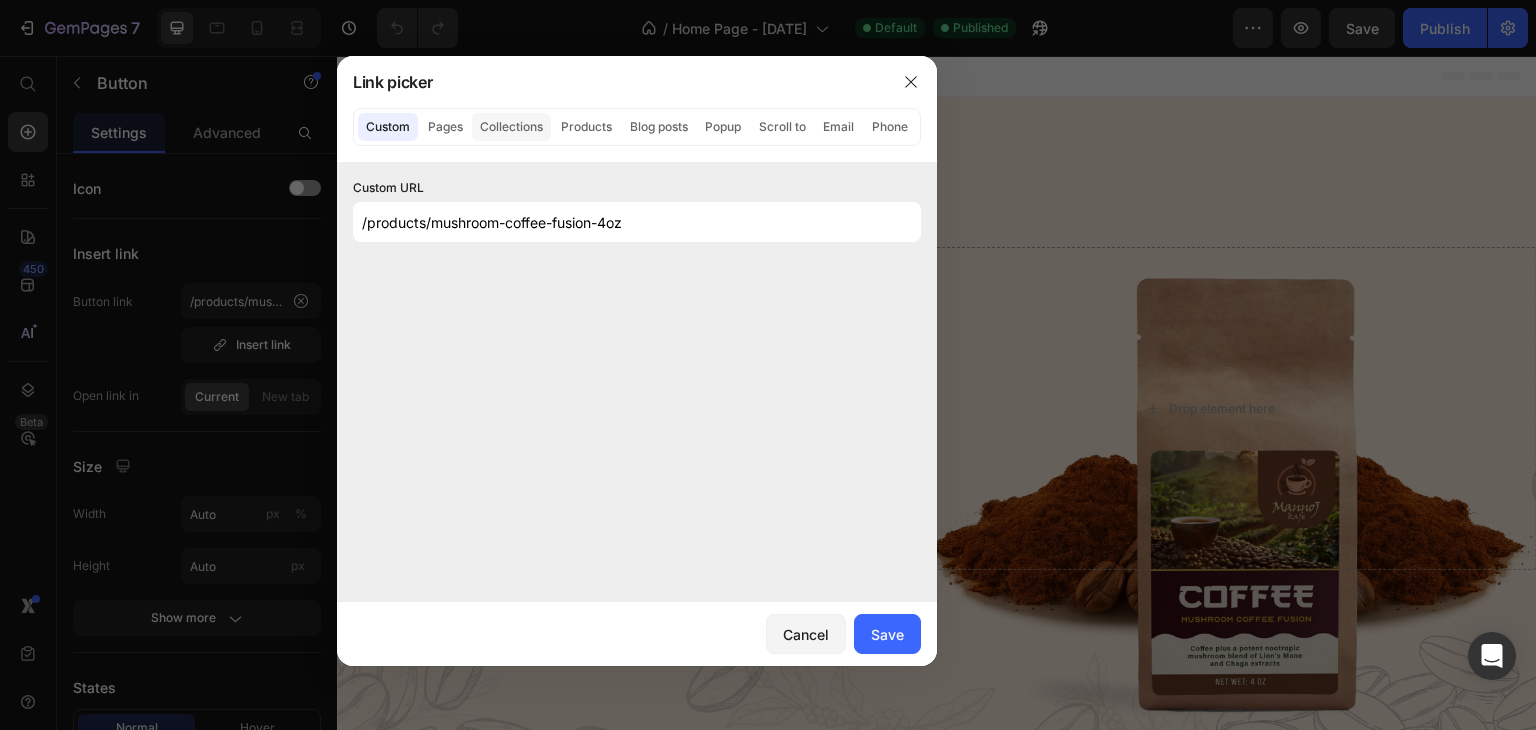 click on "Collections" 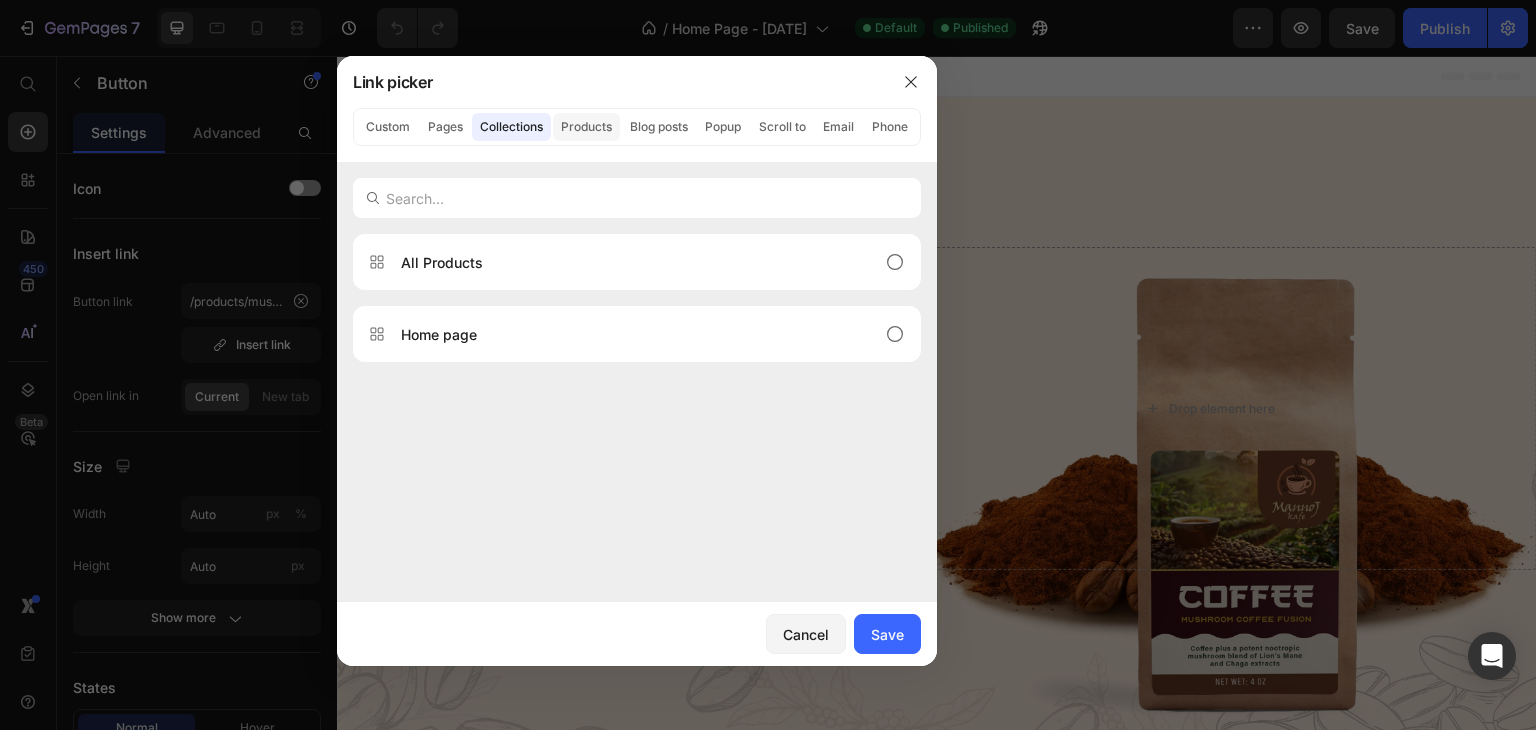 click on "Products" 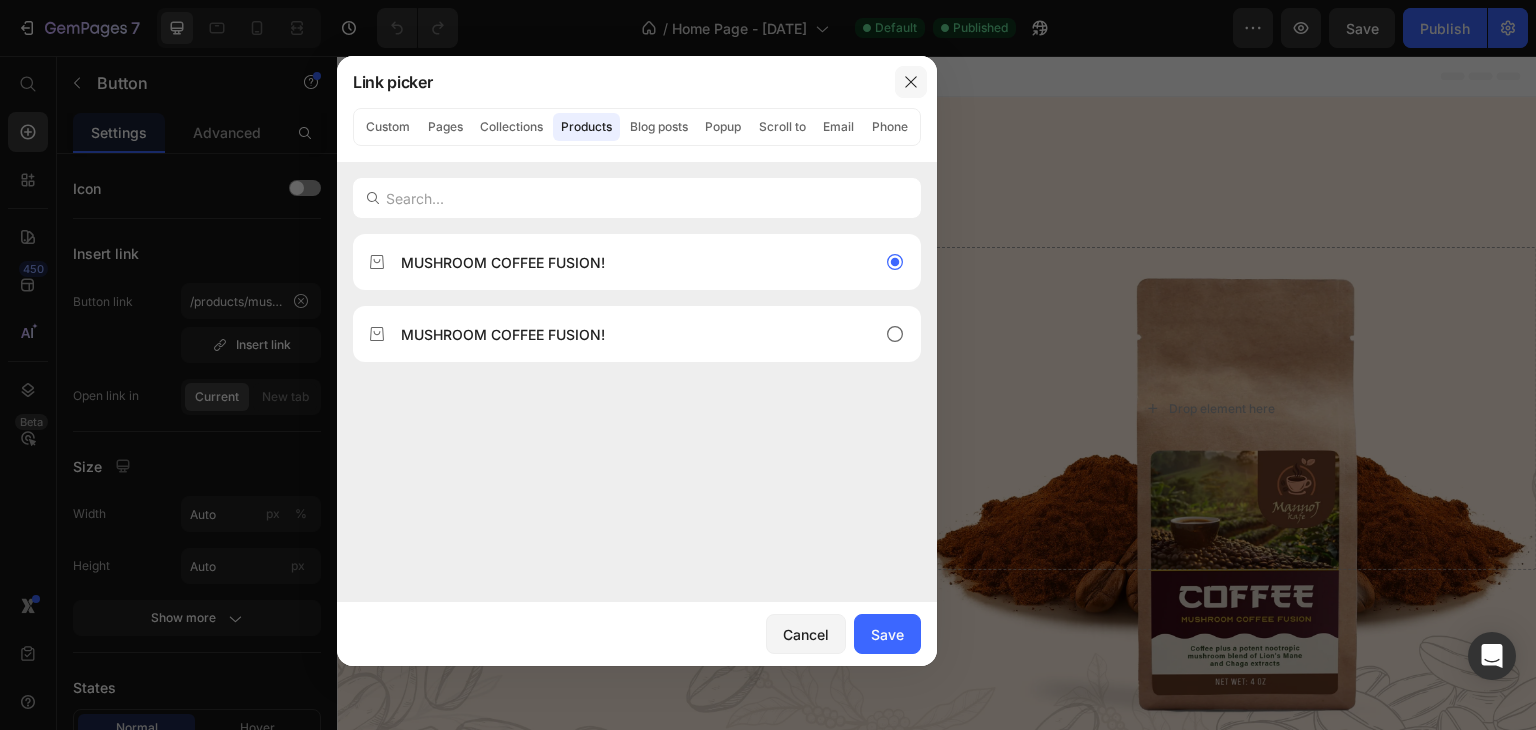click at bounding box center (911, 82) 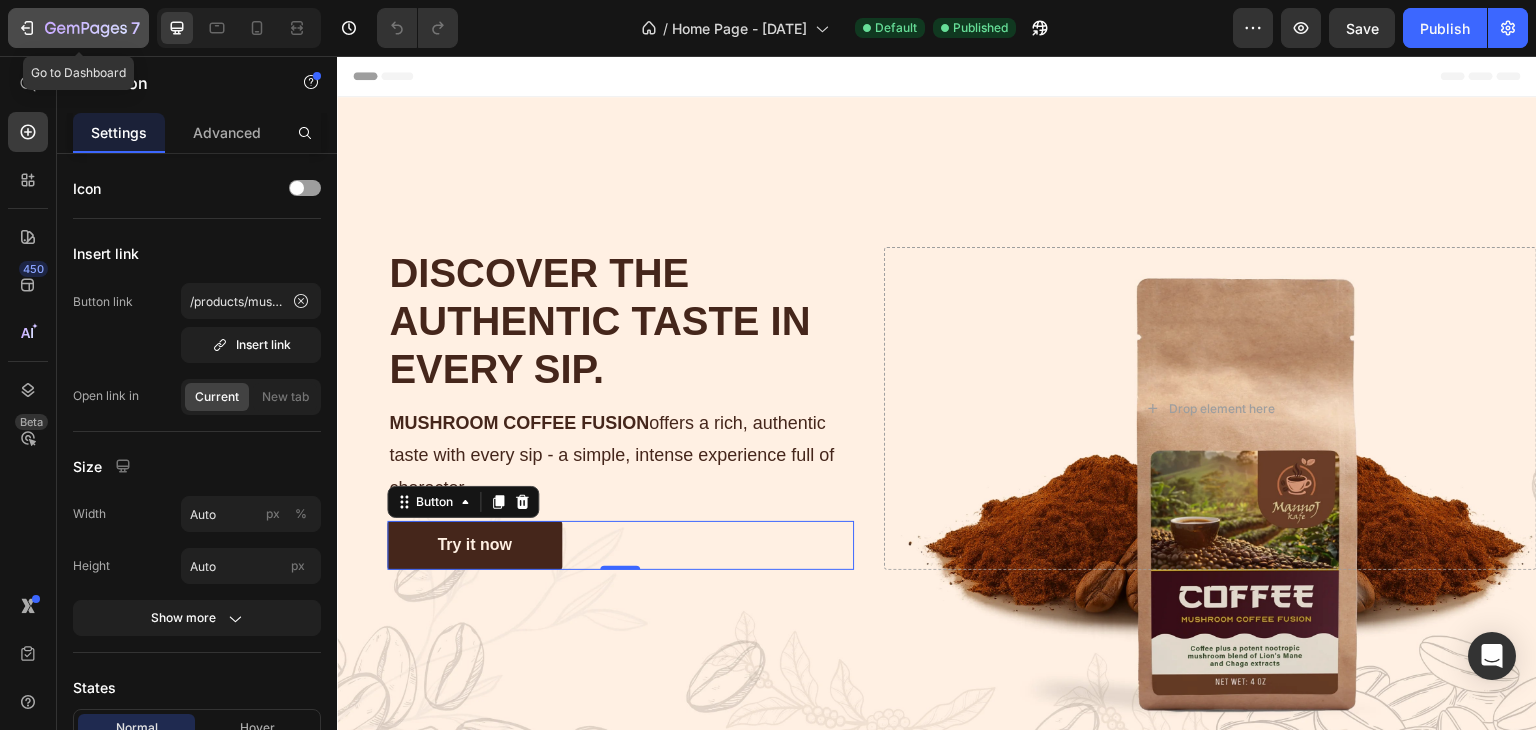 click on "7" at bounding box center (78, 28) 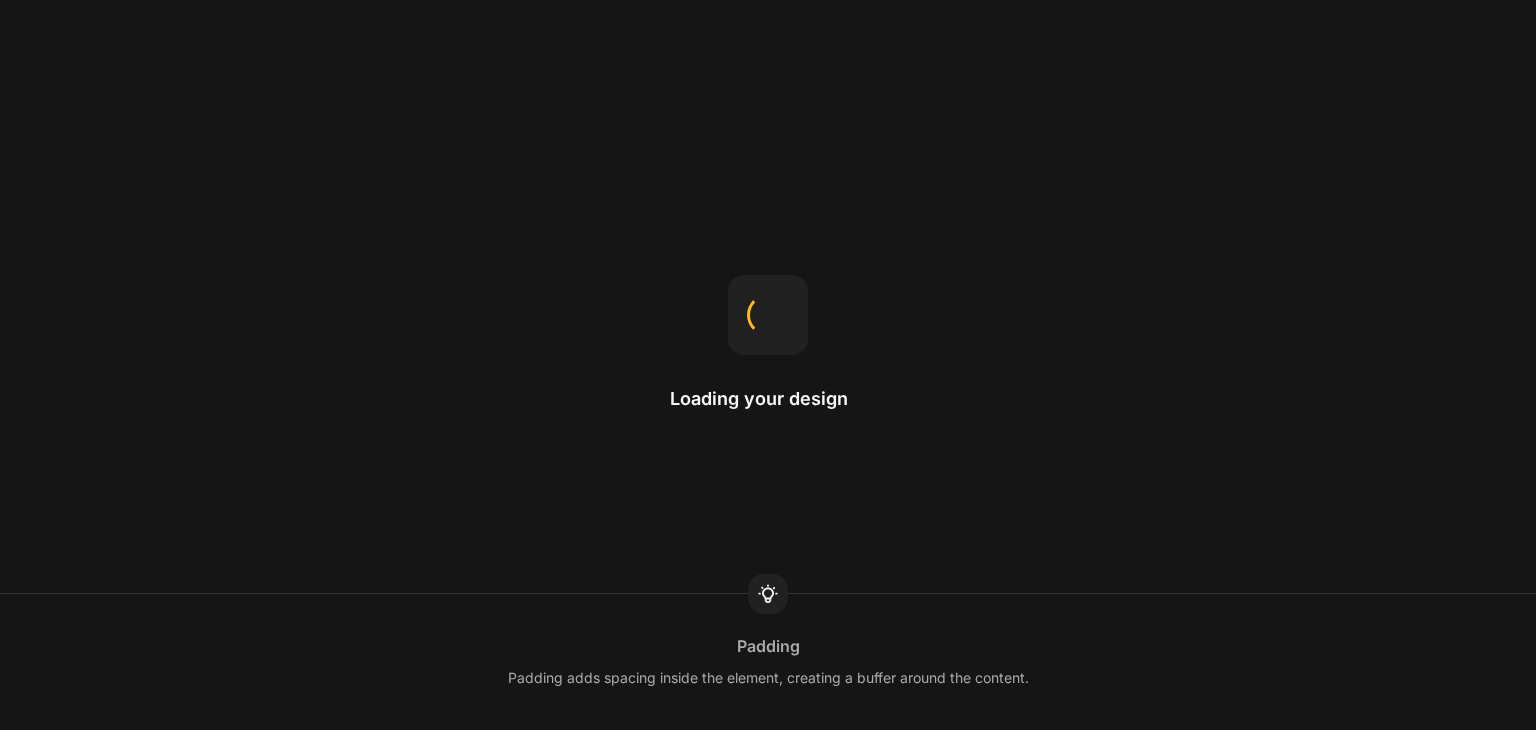 scroll, scrollTop: 0, scrollLeft: 0, axis: both 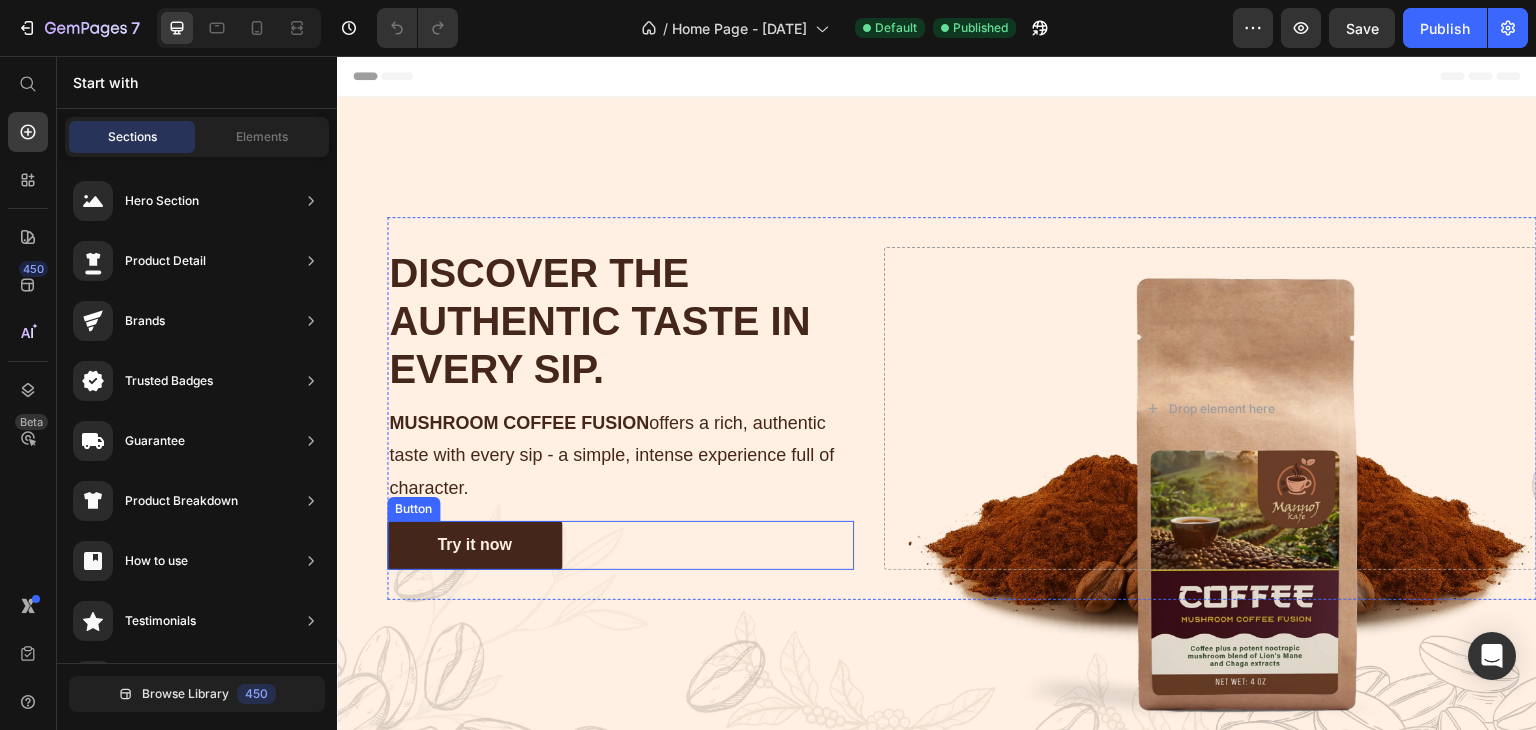 click on "Try it now" at bounding box center (474, 545) 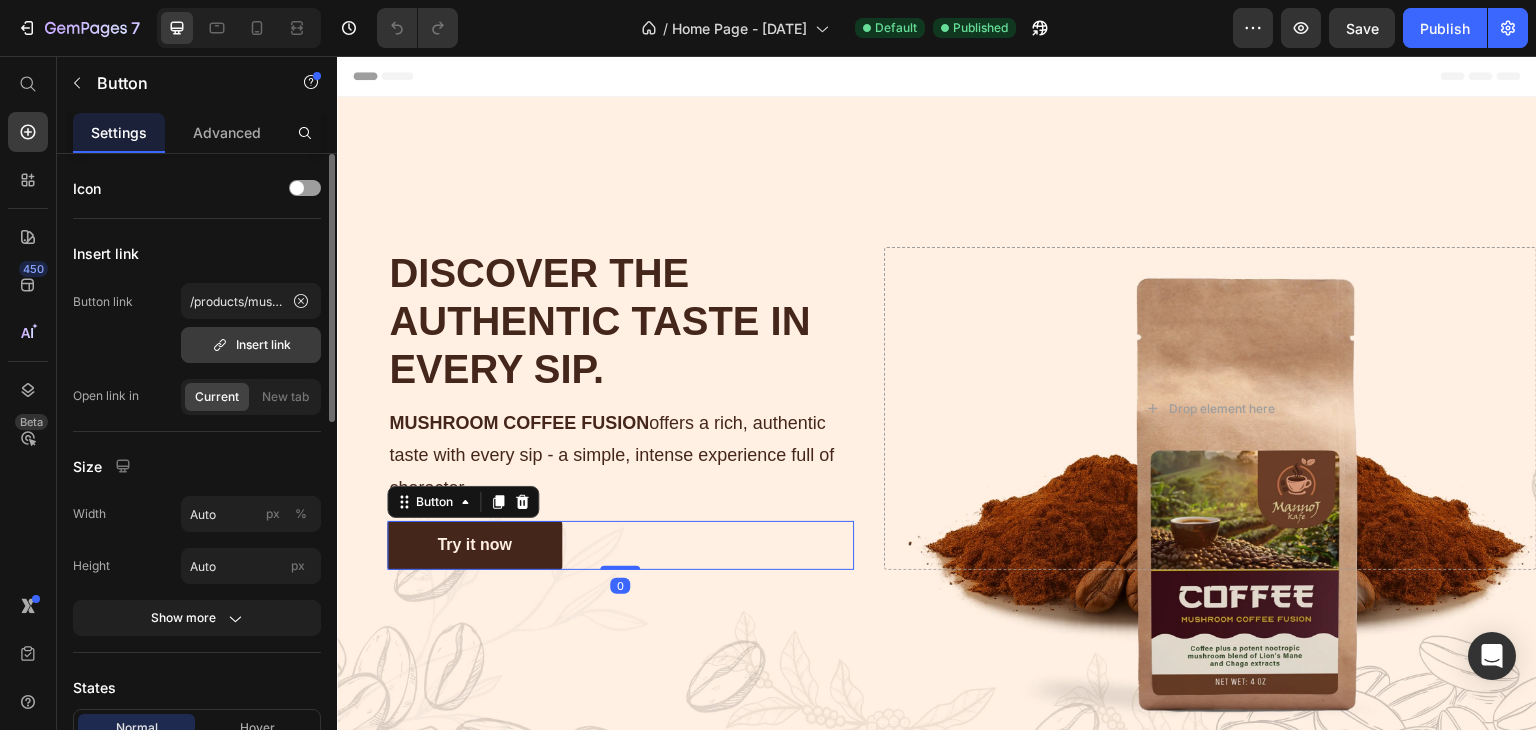 click on "Insert link" at bounding box center (251, 345) 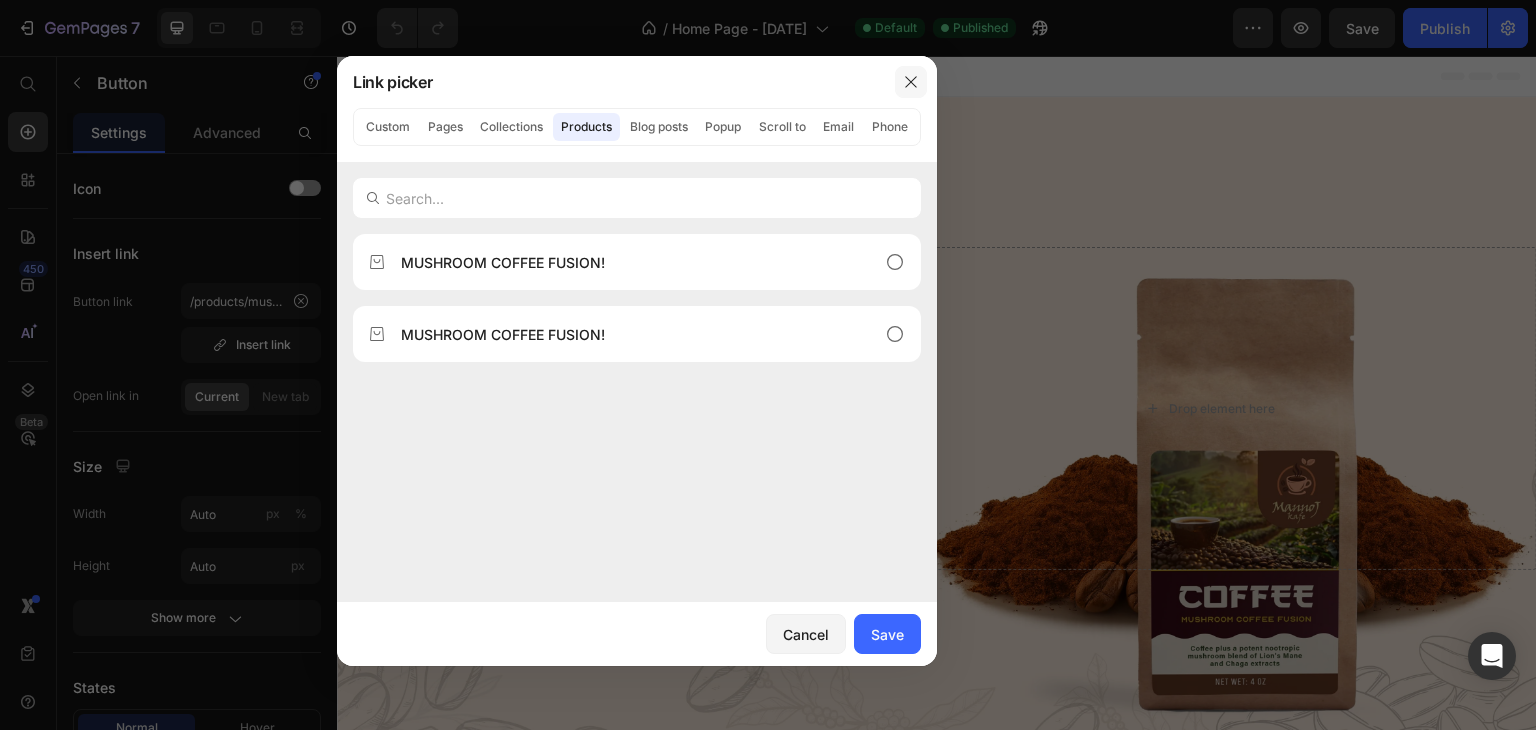 click at bounding box center (911, 82) 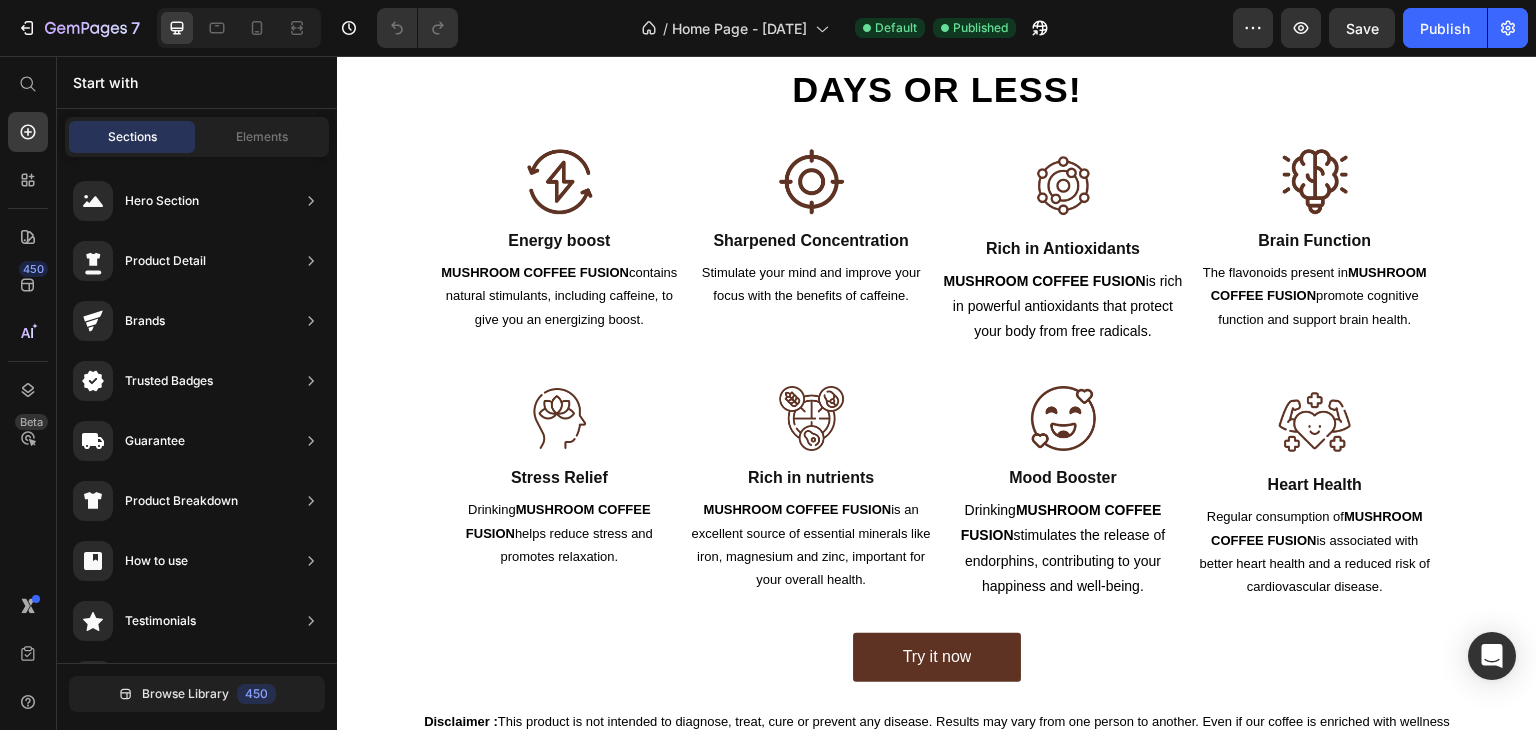 scroll, scrollTop: 1416, scrollLeft: 0, axis: vertical 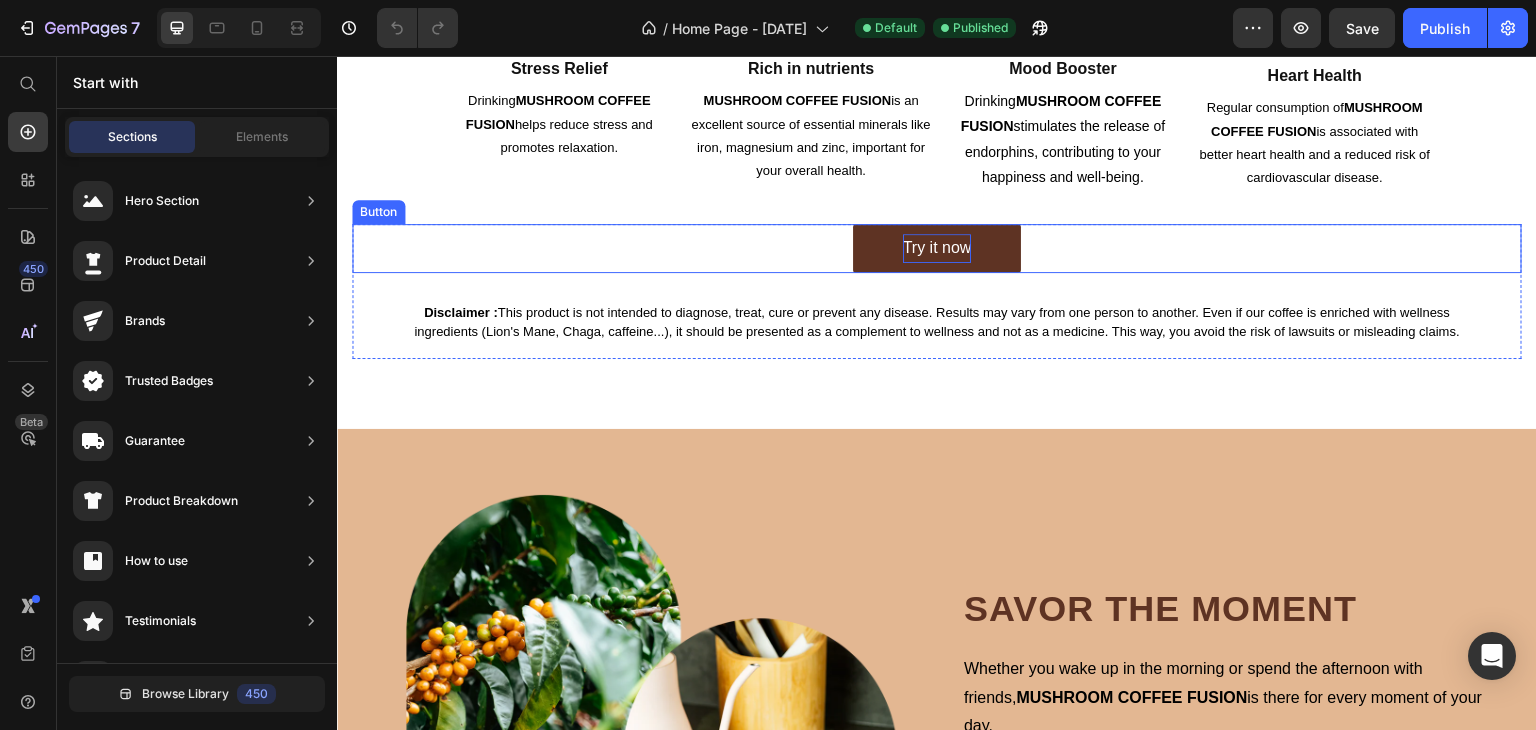 click on "Try it now" at bounding box center (937, 248) 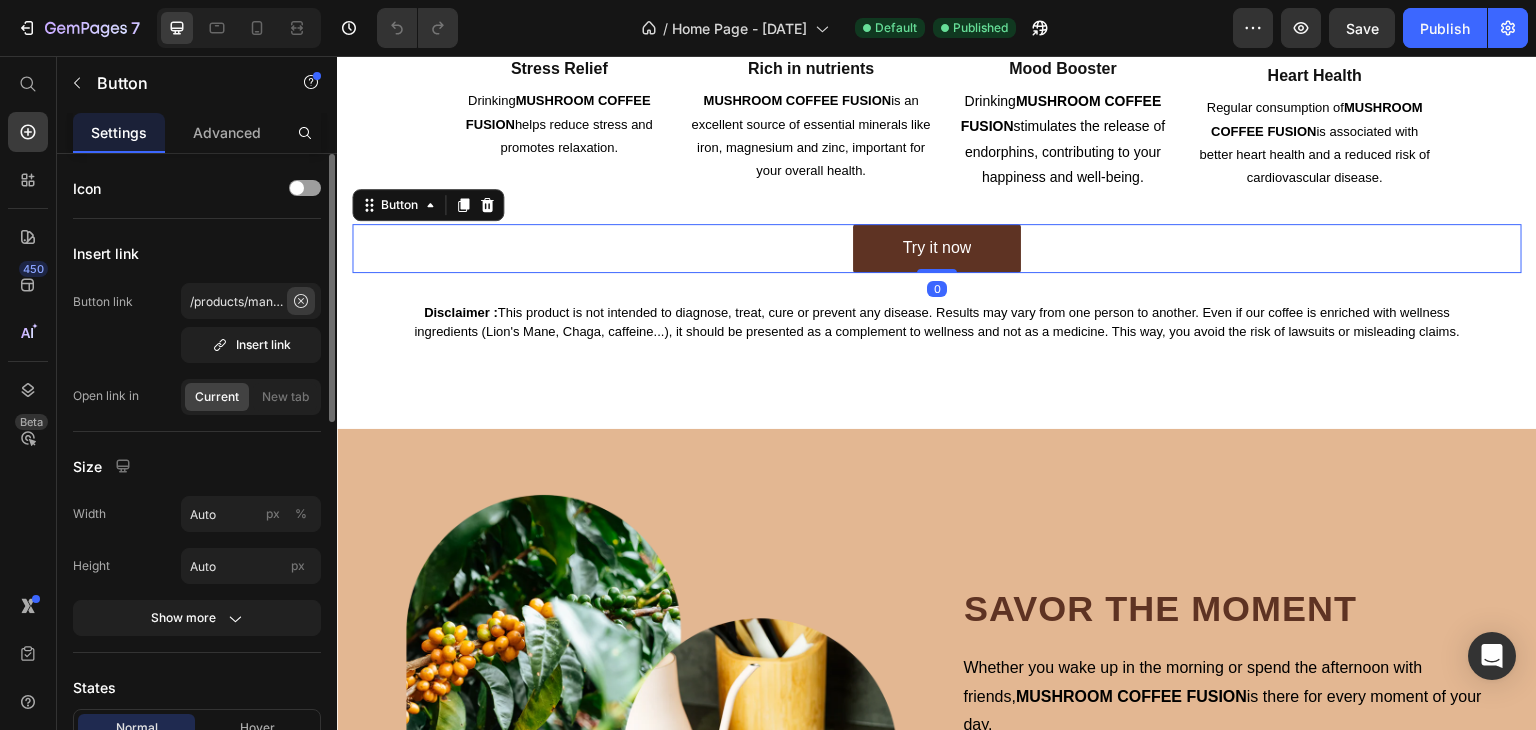 click 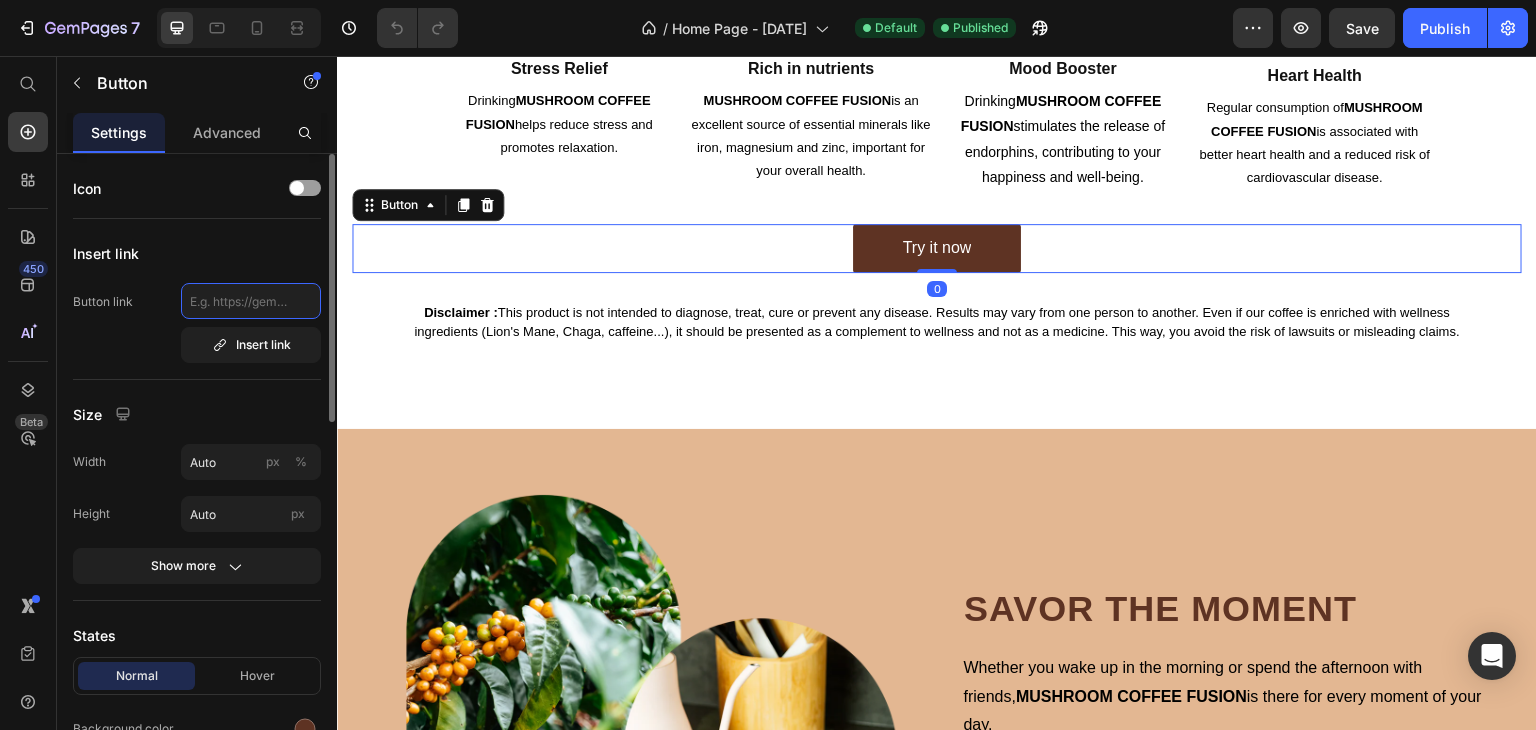 scroll, scrollTop: 0, scrollLeft: 0, axis: both 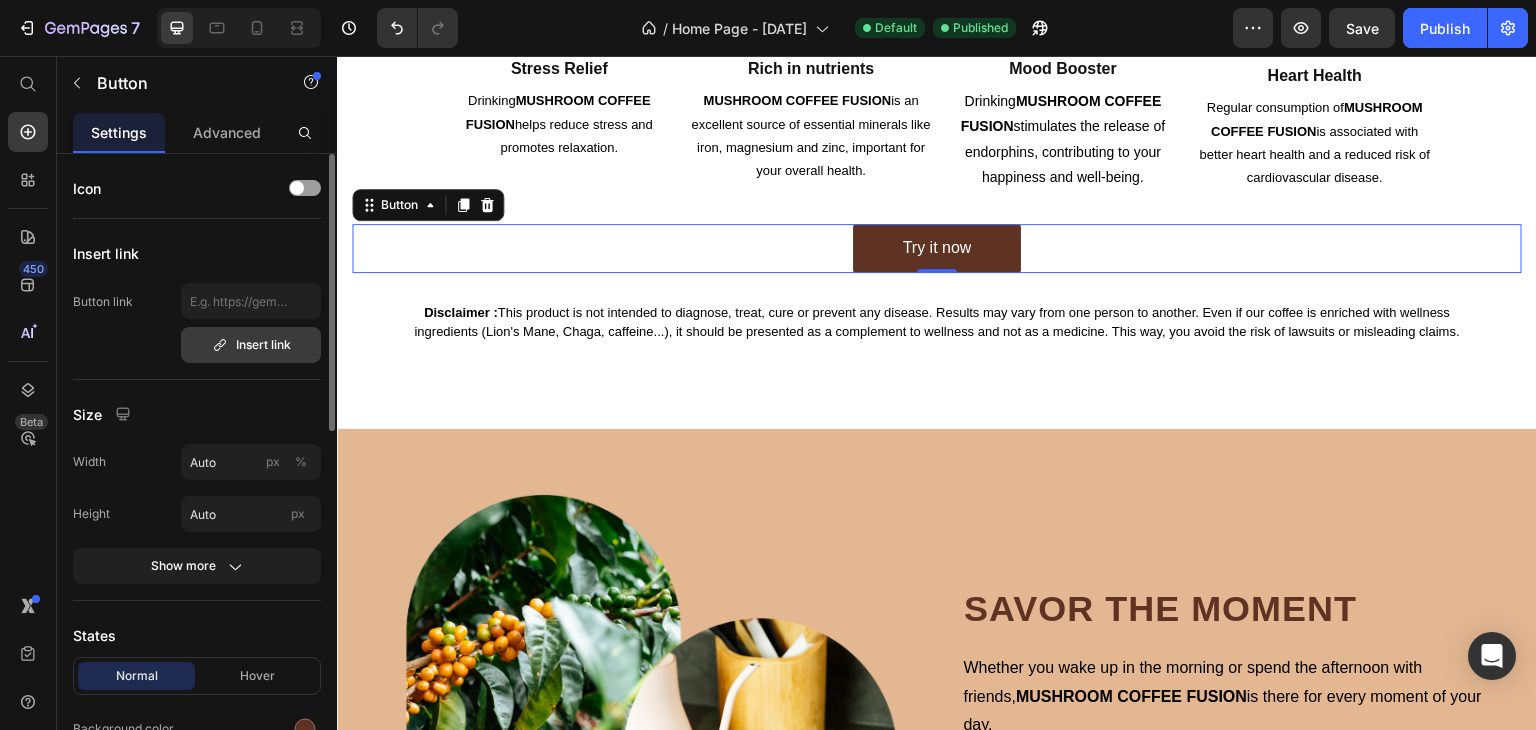 click on "Insert link" at bounding box center (251, 345) 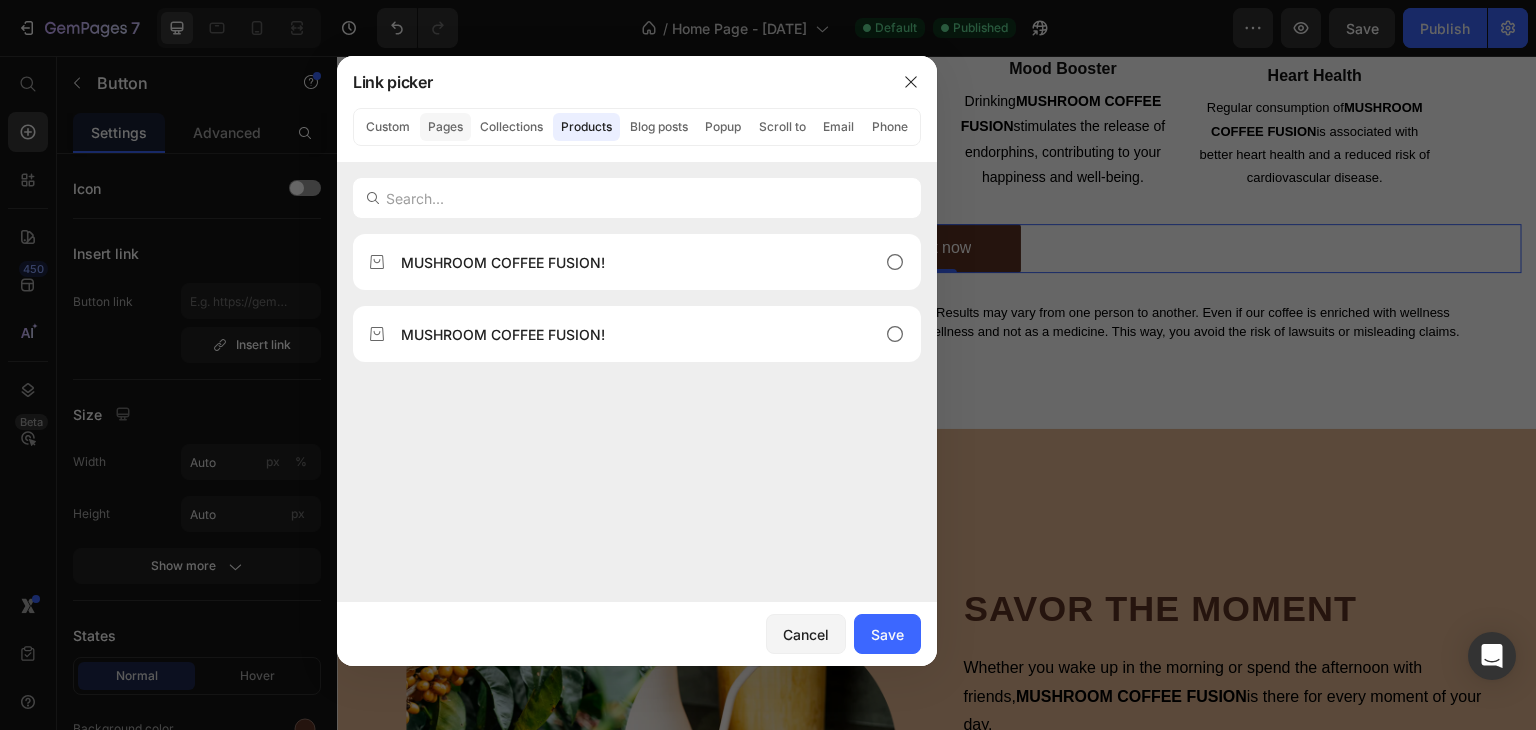 click on "Pages" 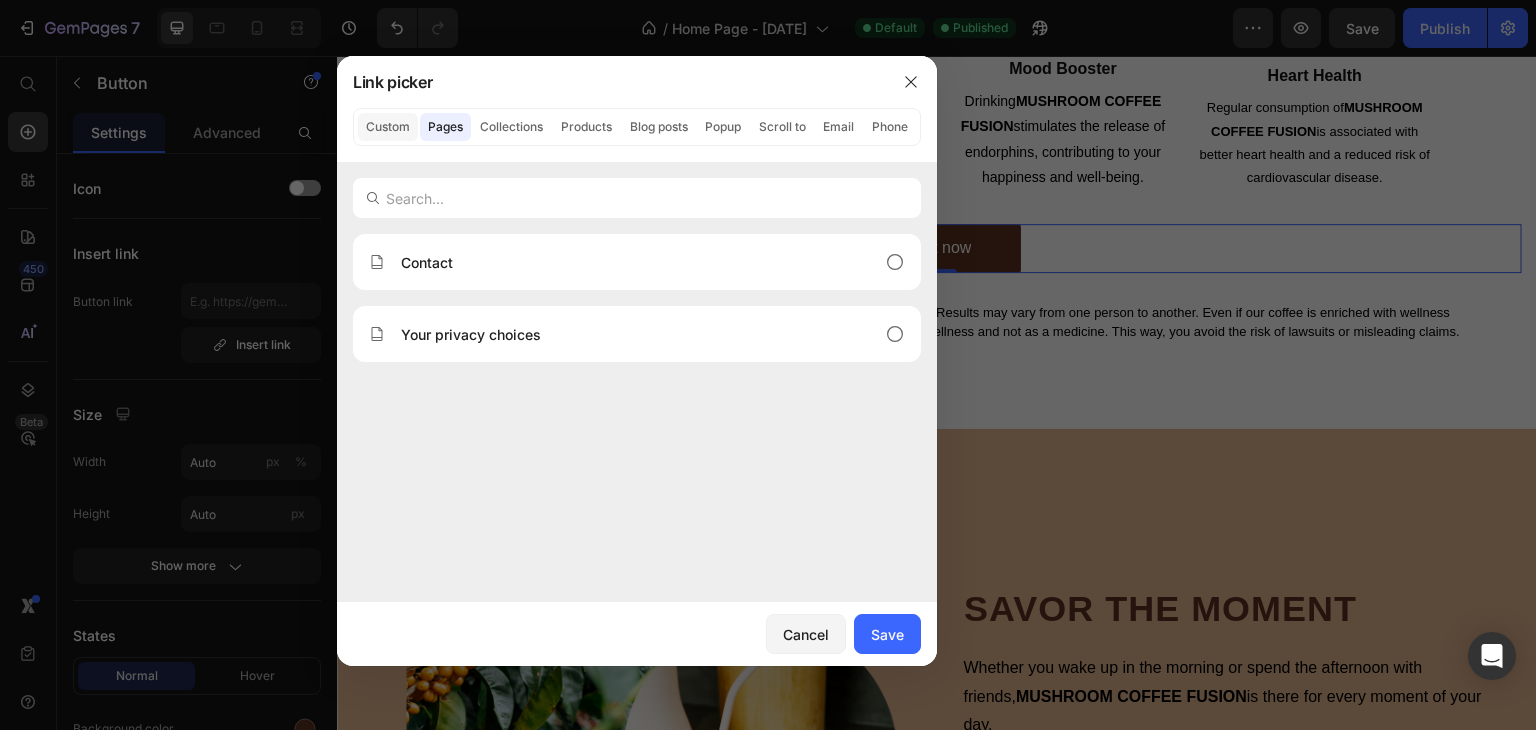 click on "Custom" 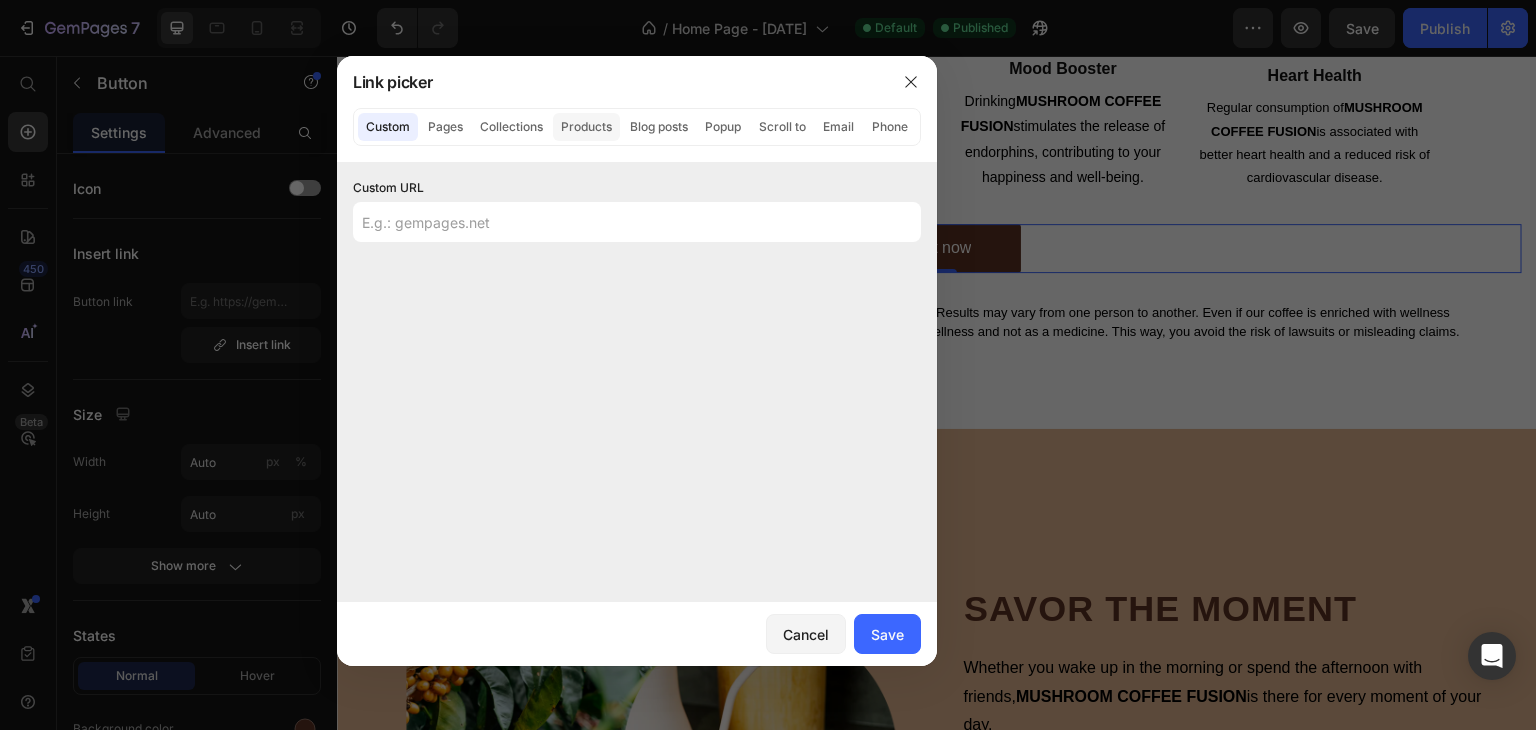 click on "Products" 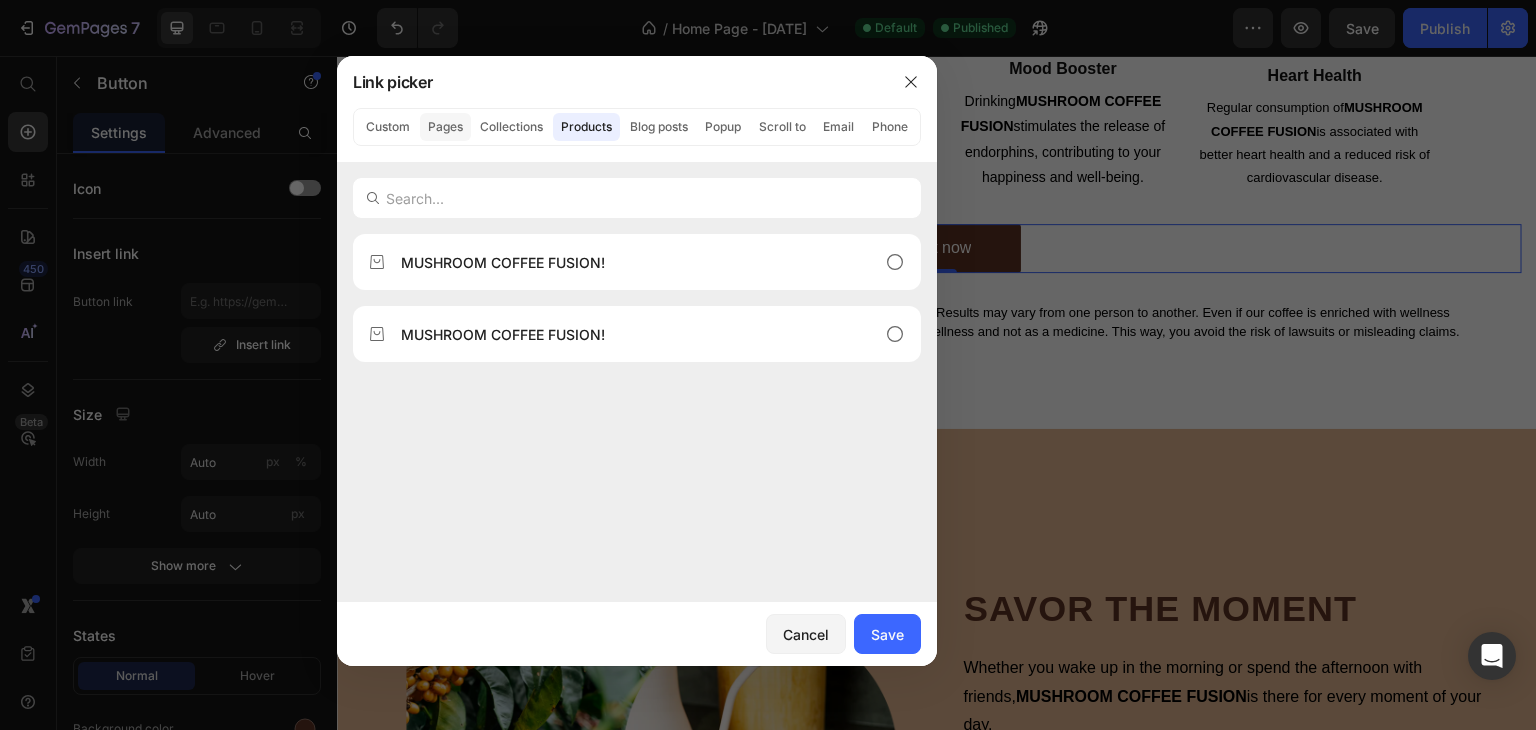 click on "Pages" 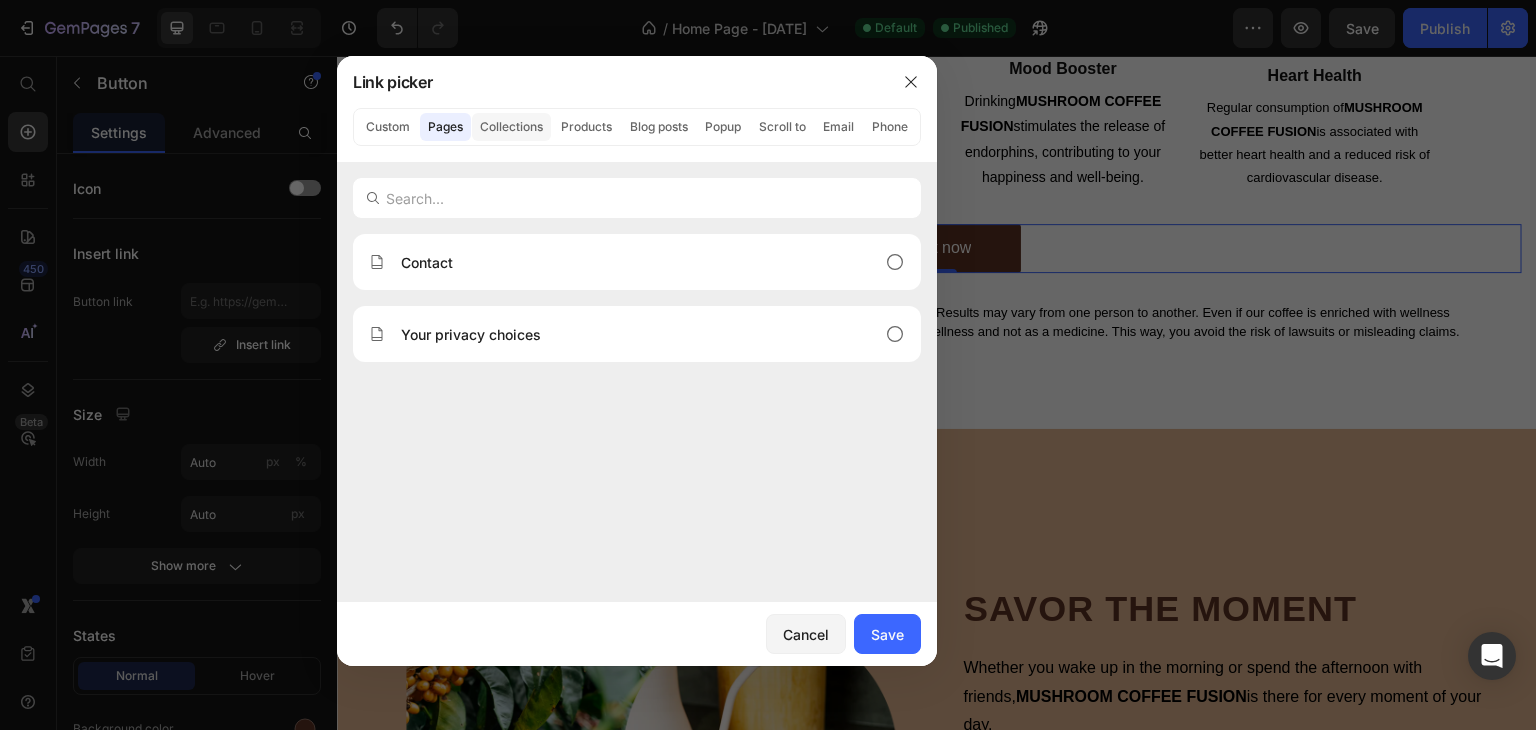 click on "Collections" 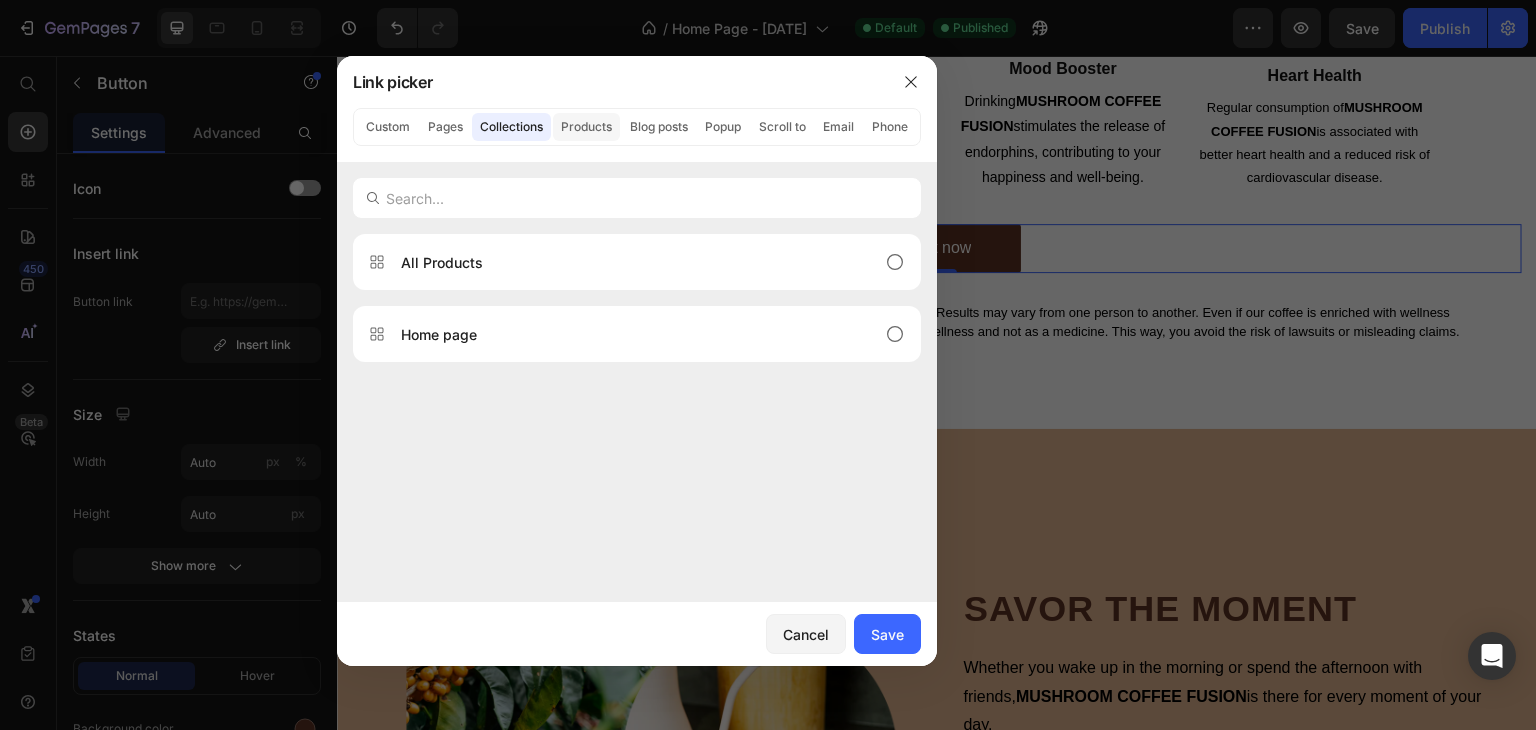 click on "Products" 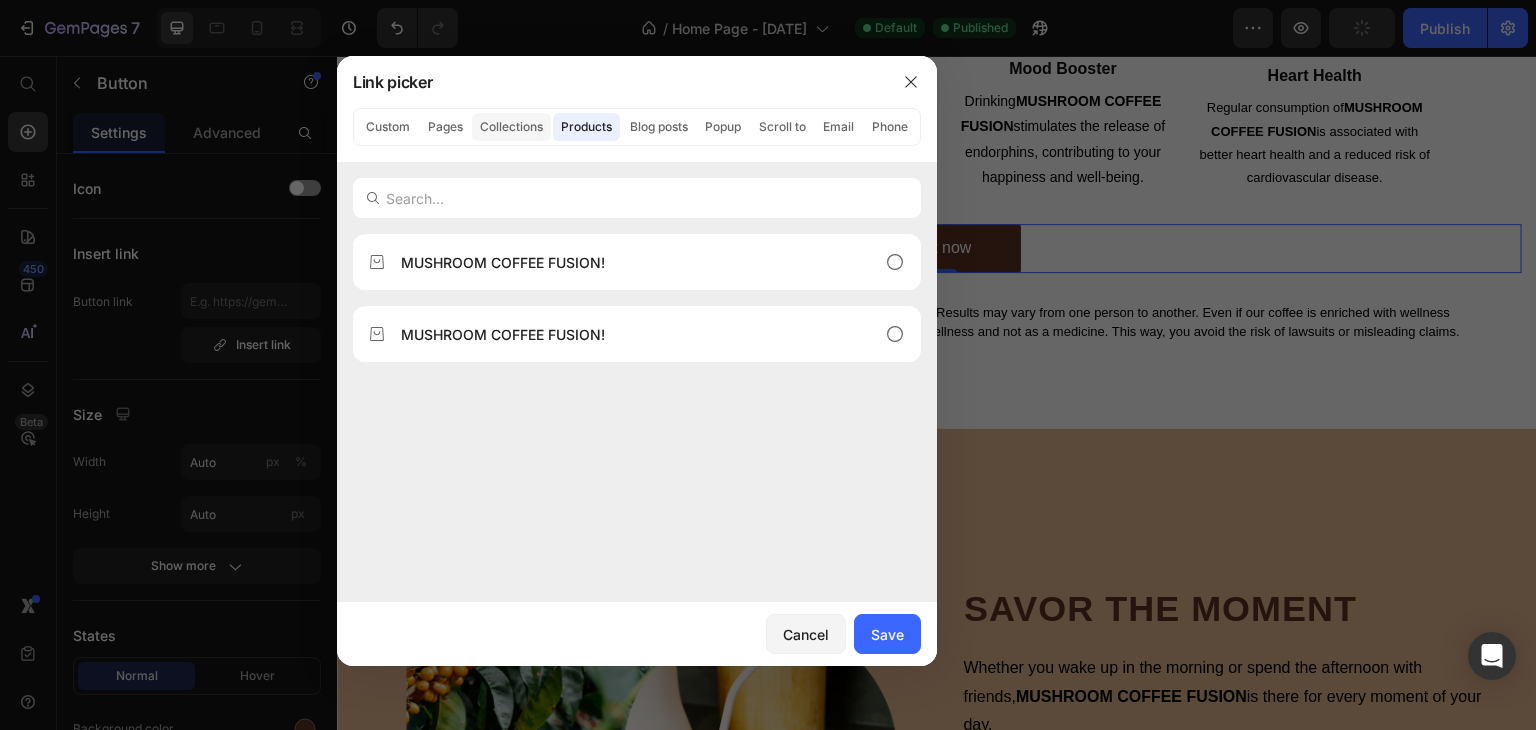click on "Collections" 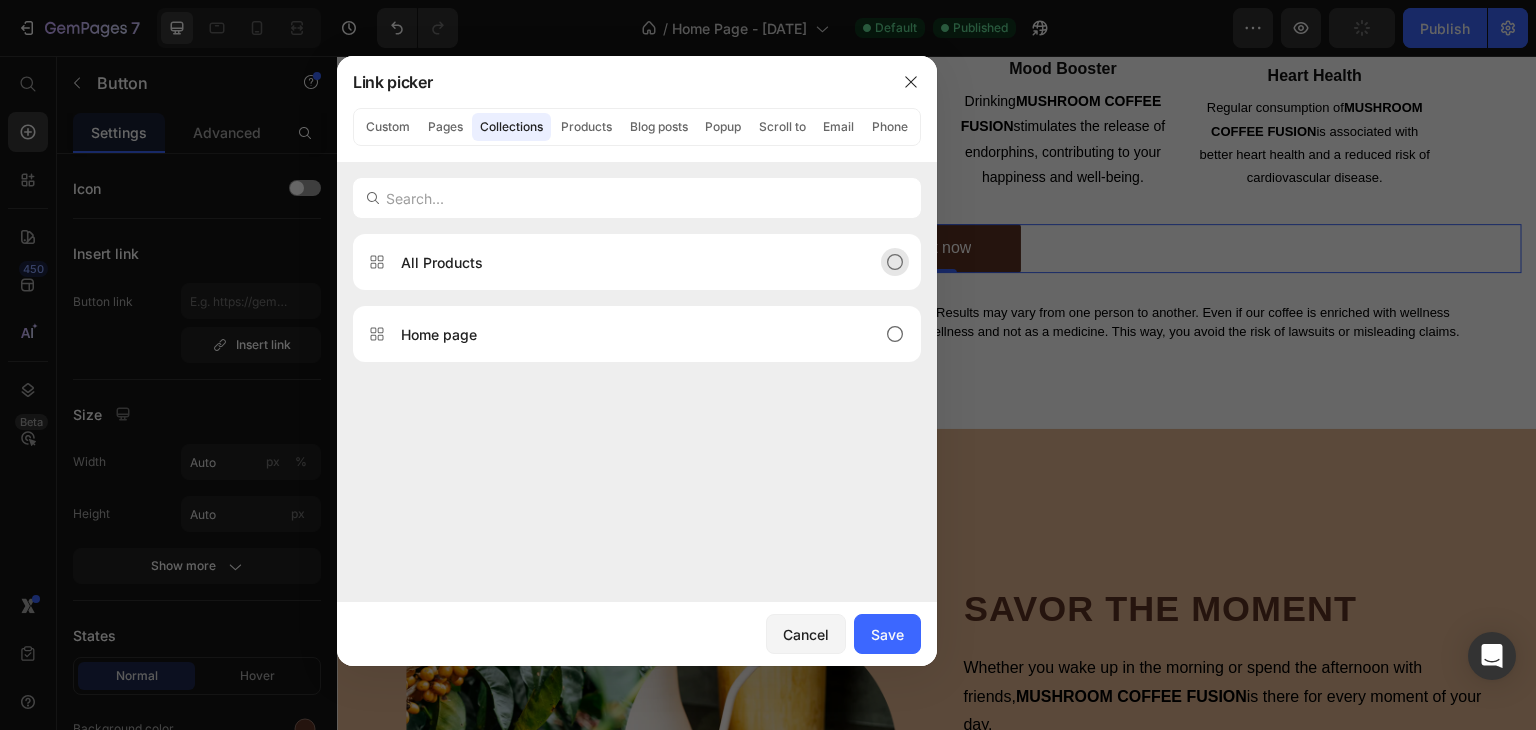 click on "All Products" at bounding box center (621, 262) 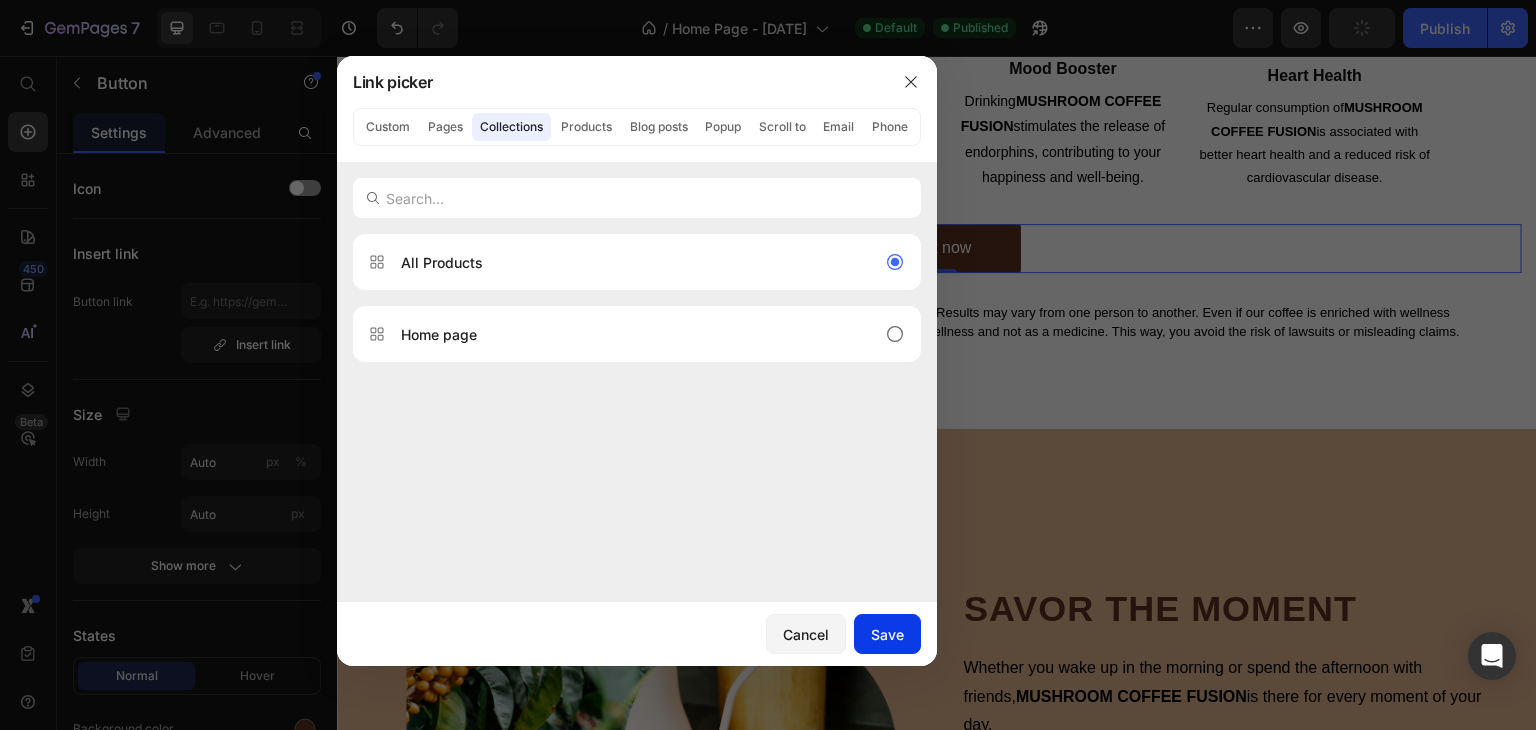 click on "Save" at bounding box center [887, 634] 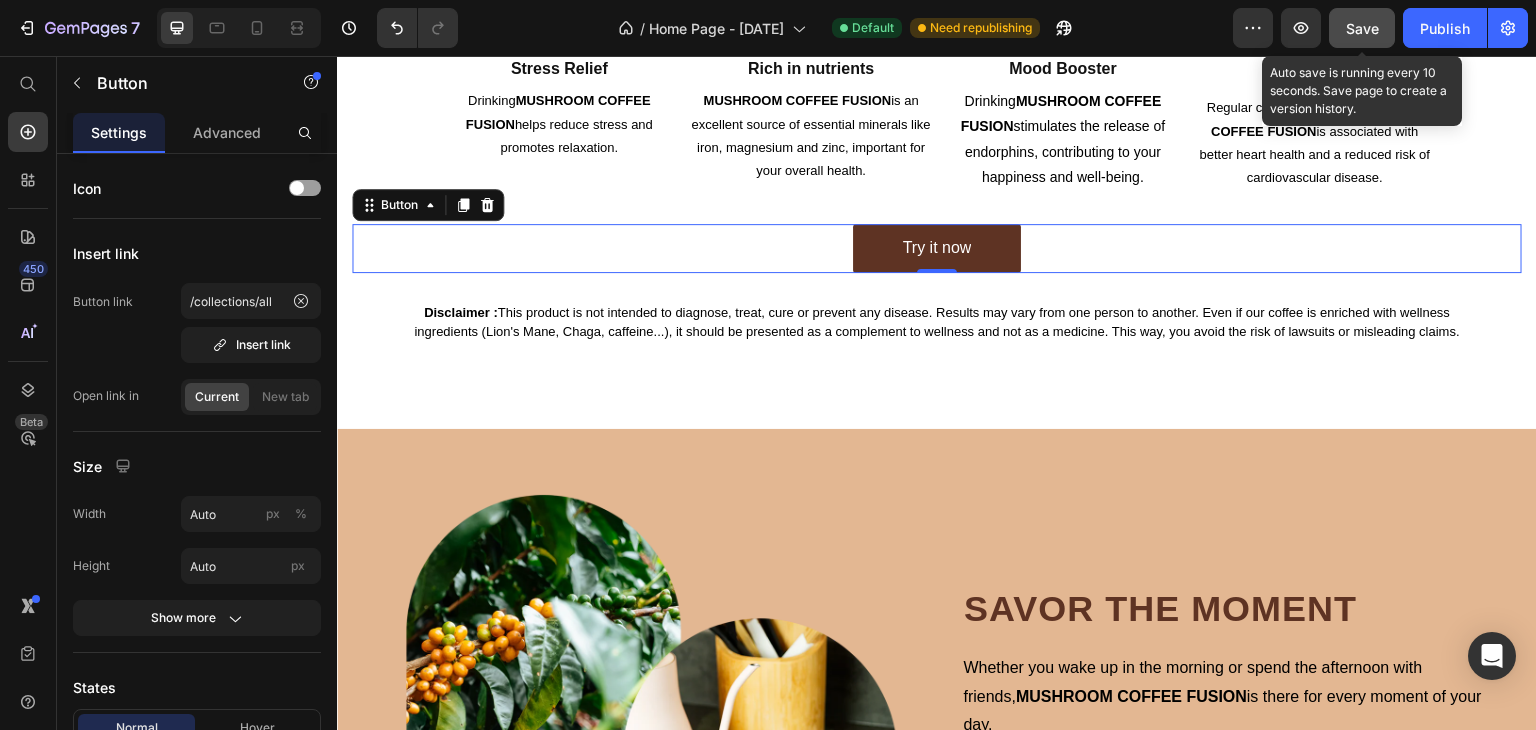 click on "Save" at bounding box center (1362, 28) 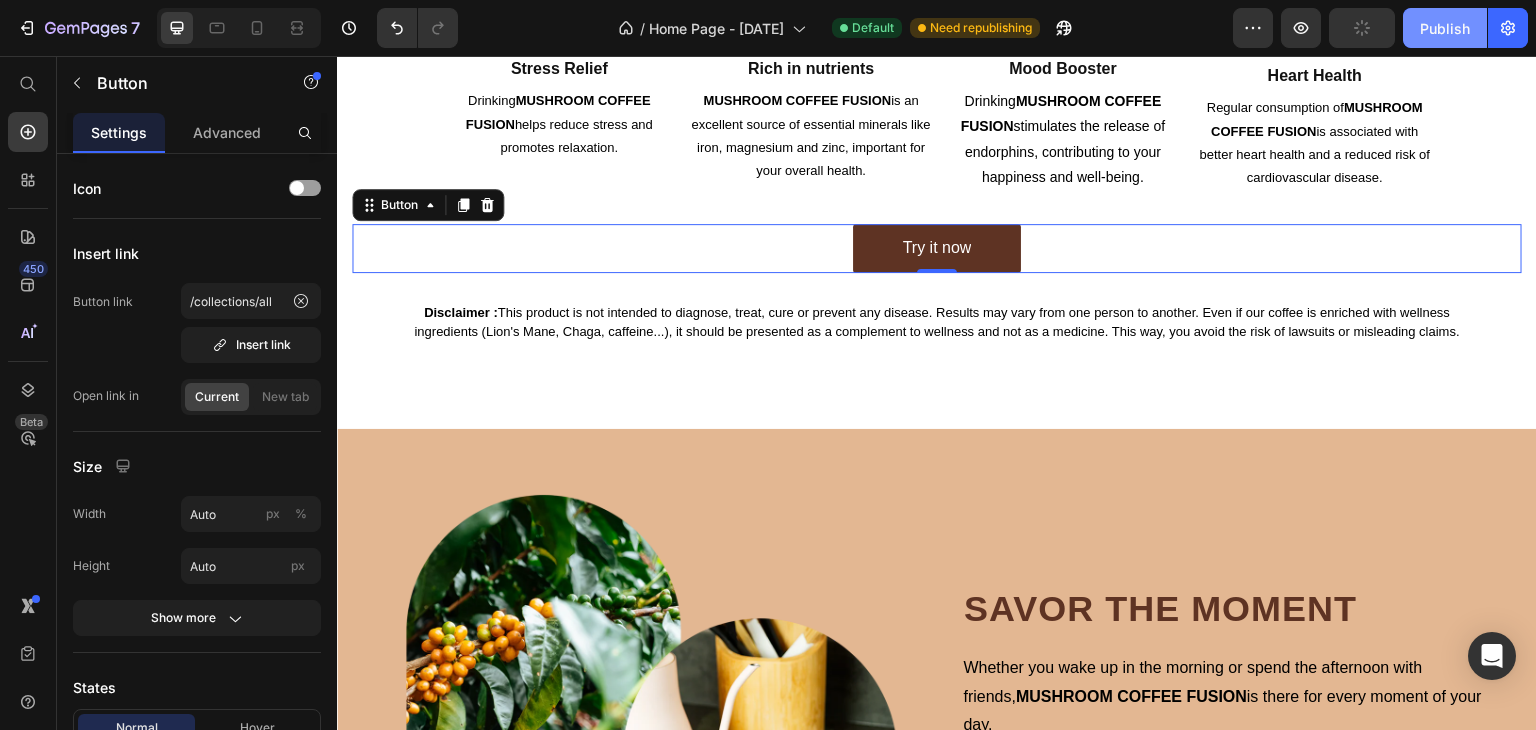 click on "Publish" at bounding box center [1445, 28] 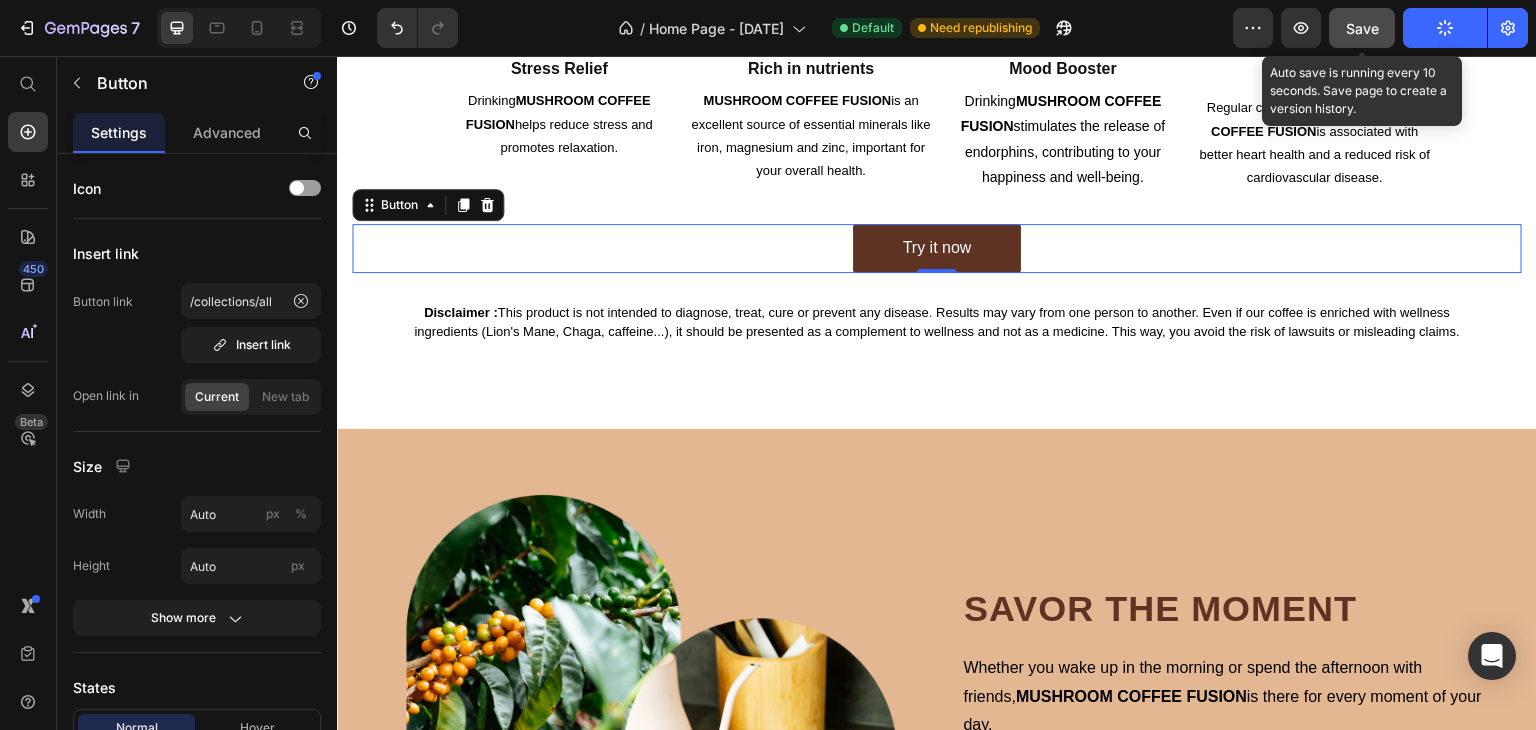 click on "Save" at bounding box center (1362, 28) 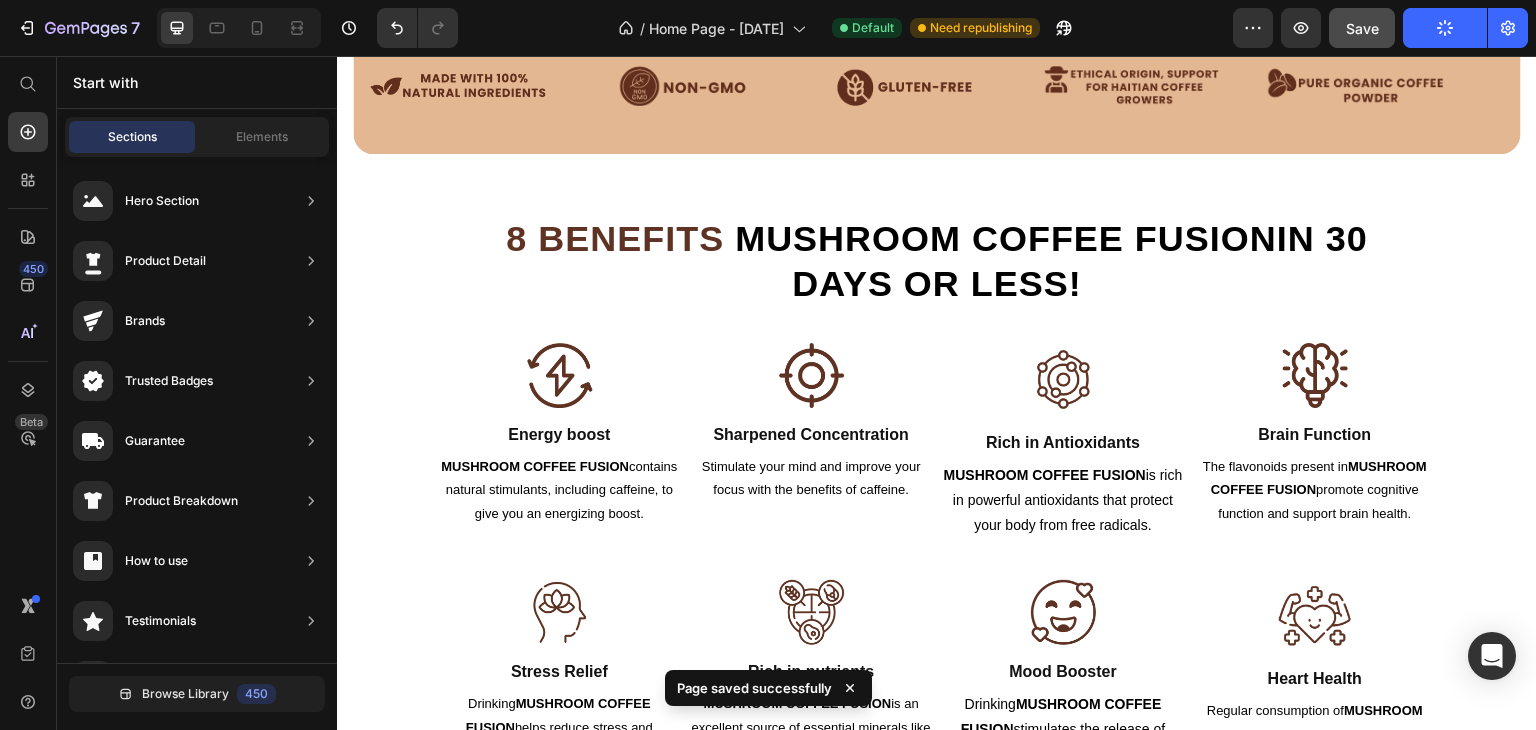 scroll, scrollTop: 0, scrollLeft: 0, axis: both 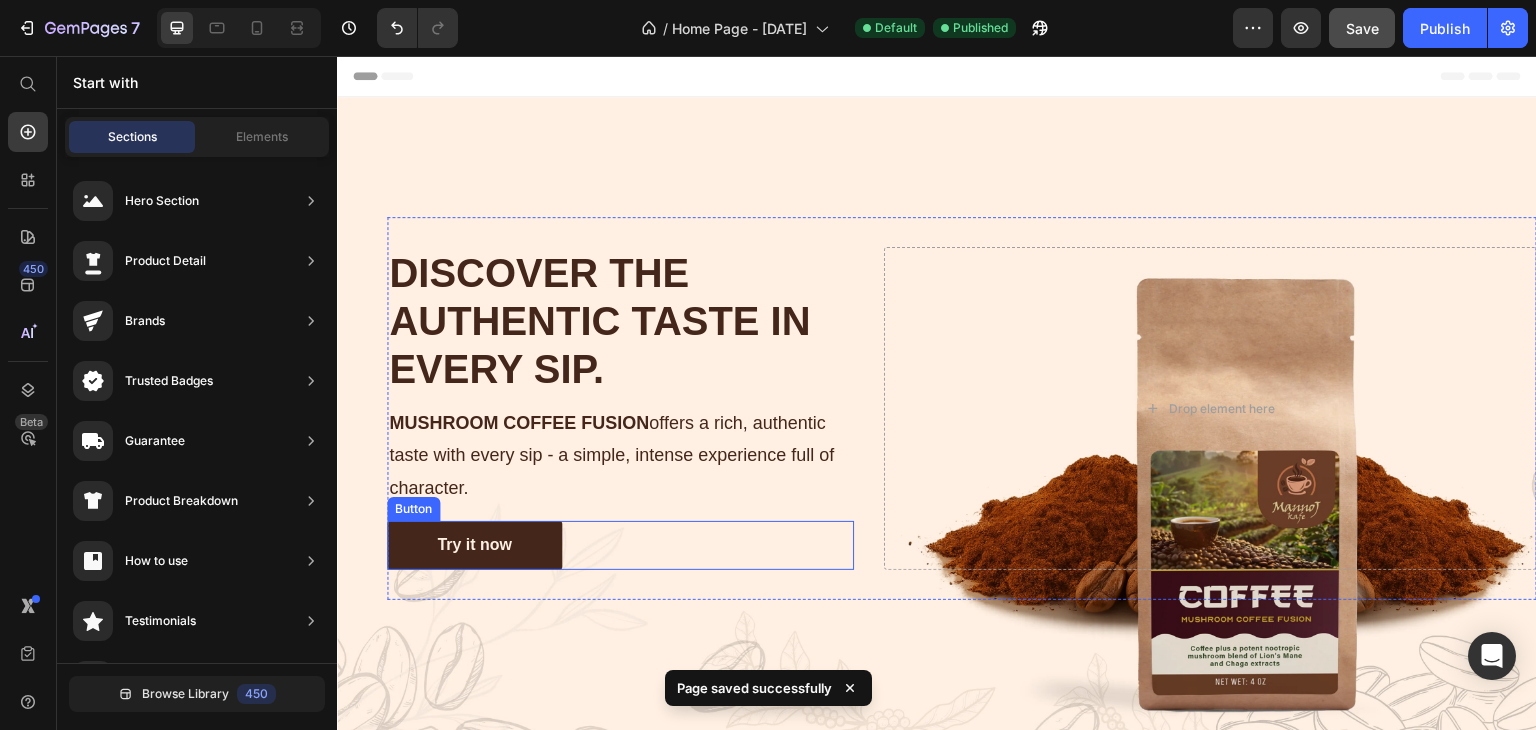 click on "Try it now" at bounding box center [474, 545] 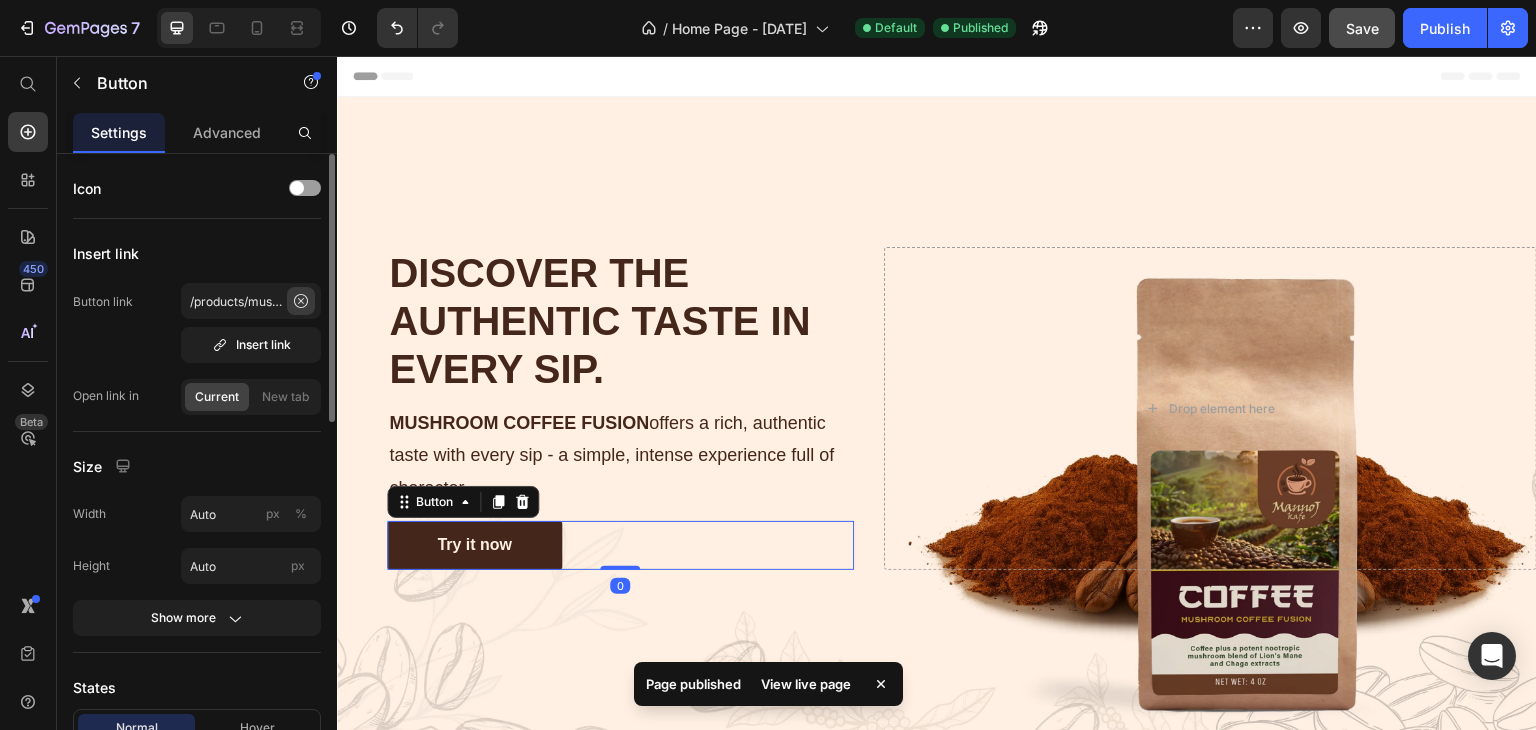 click 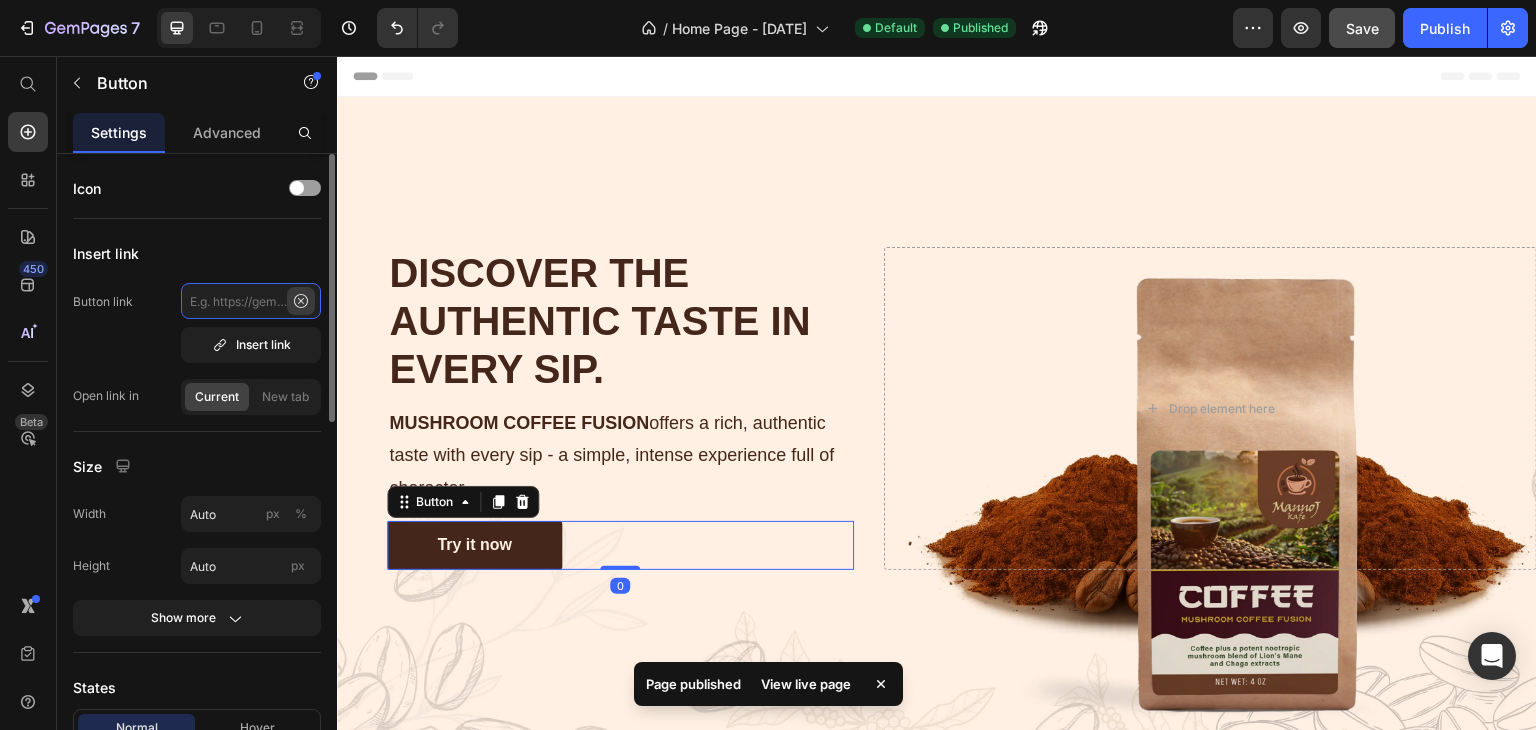 scroll, scrollTop: 0, scrollLeft: 0, axis: both 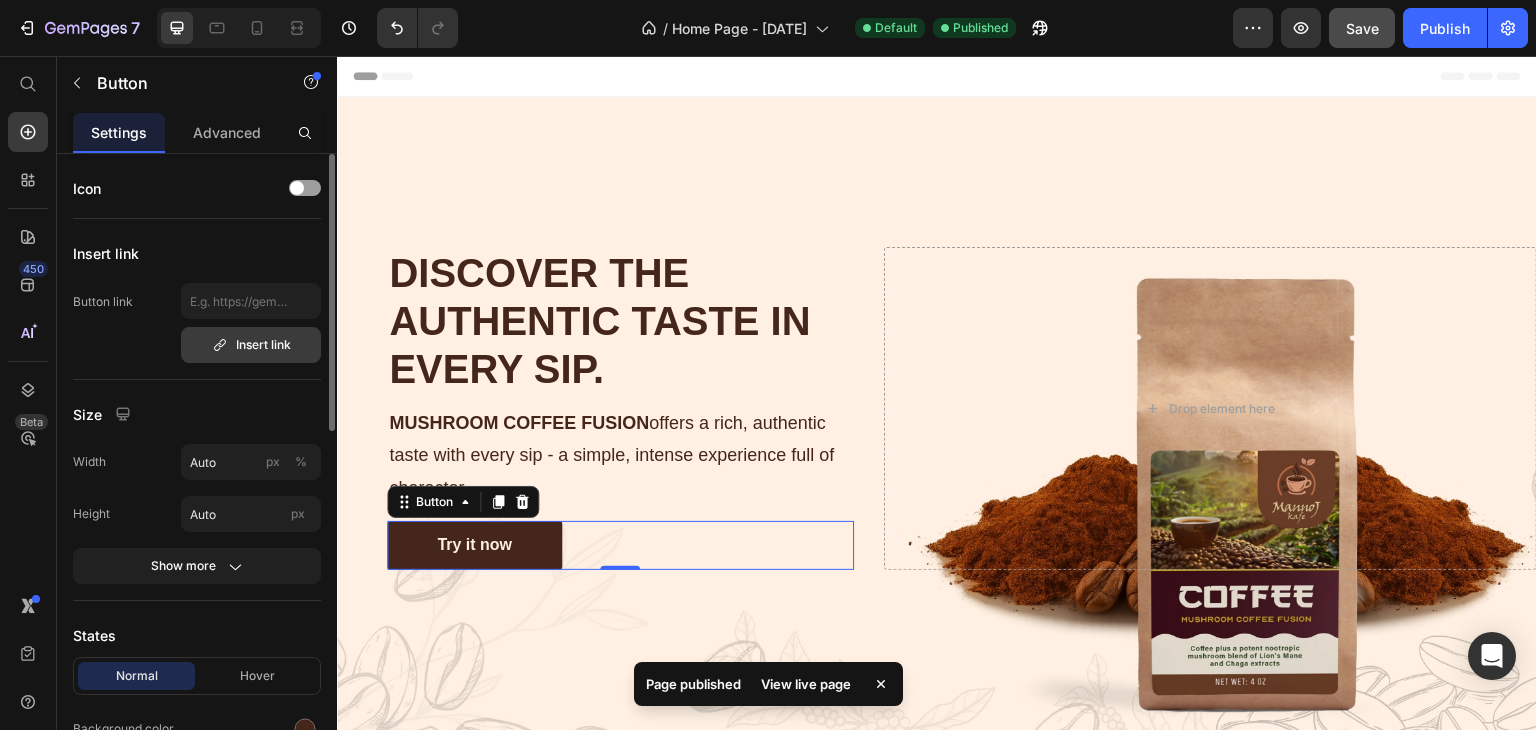 click on "Insert link" at bounding box center (251, 345) 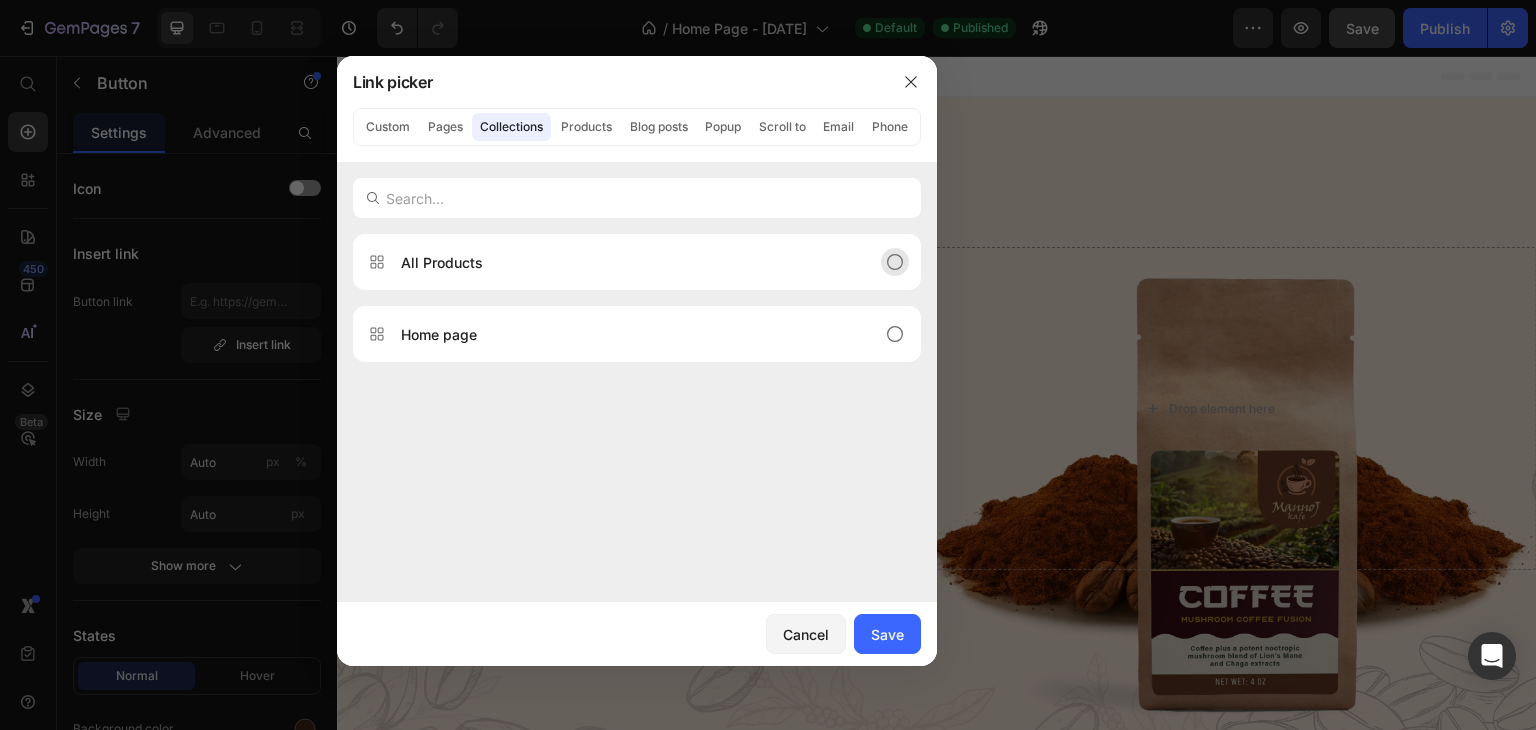 click on "All Products" at bounding box center (621, 262) 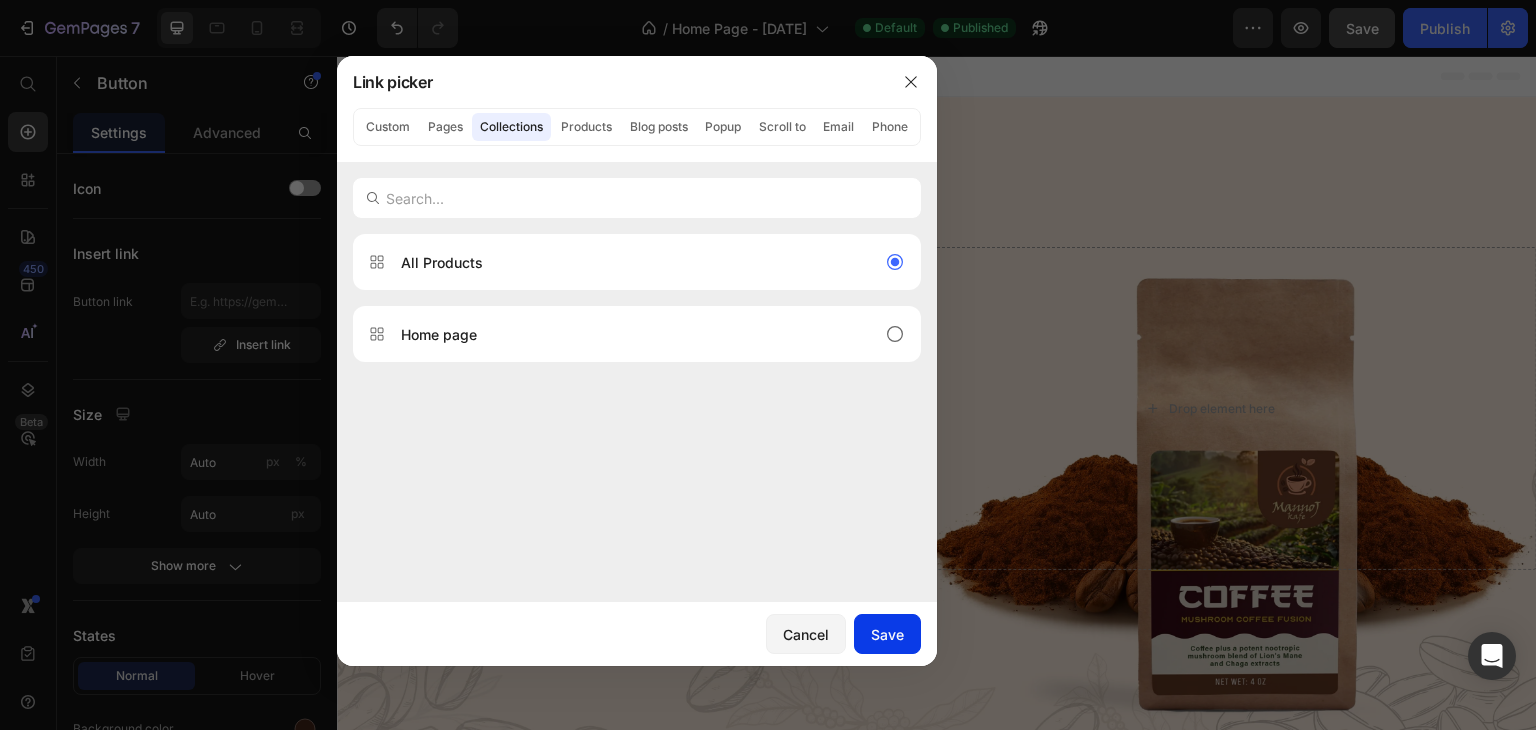click on "Save" at bounding box center [887, 634] 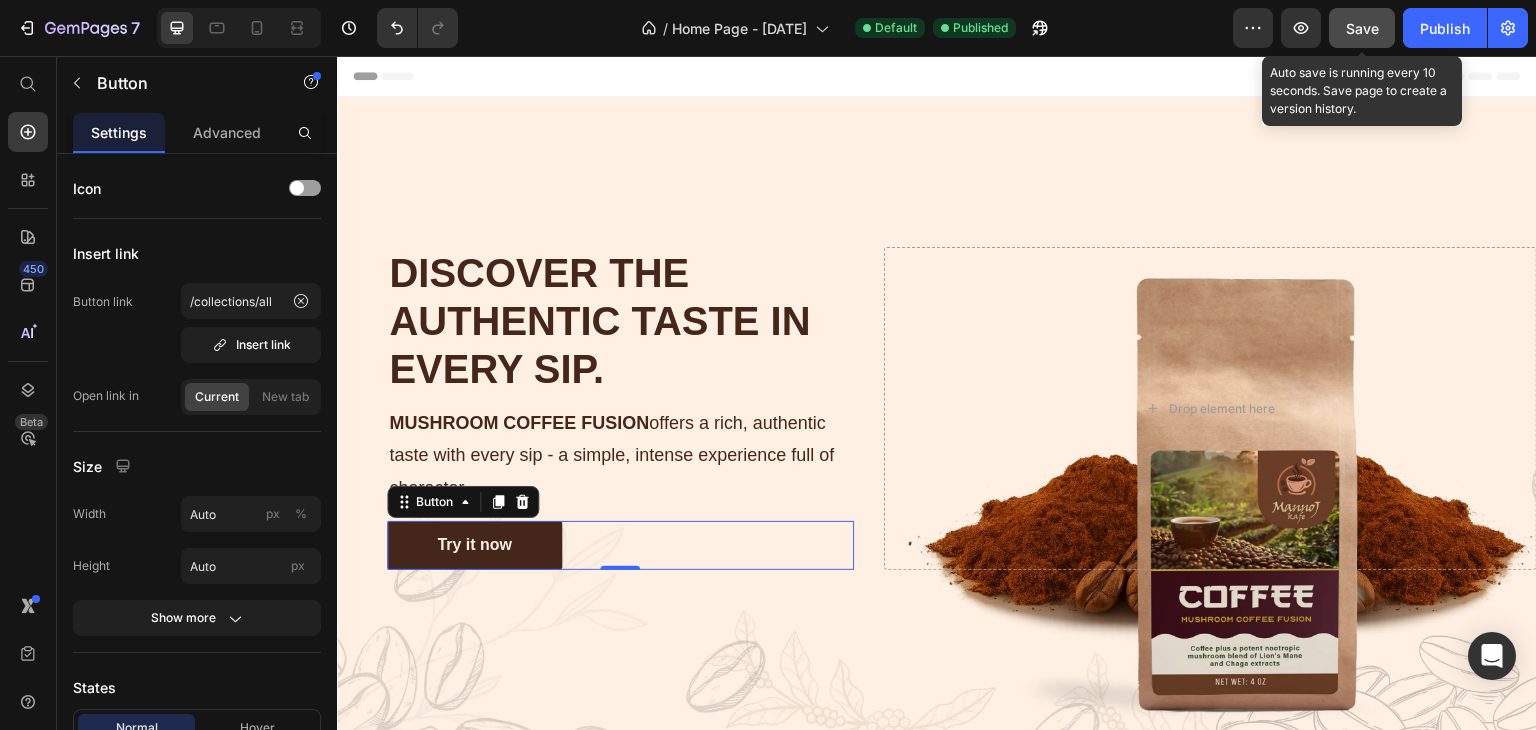 click on "Save" 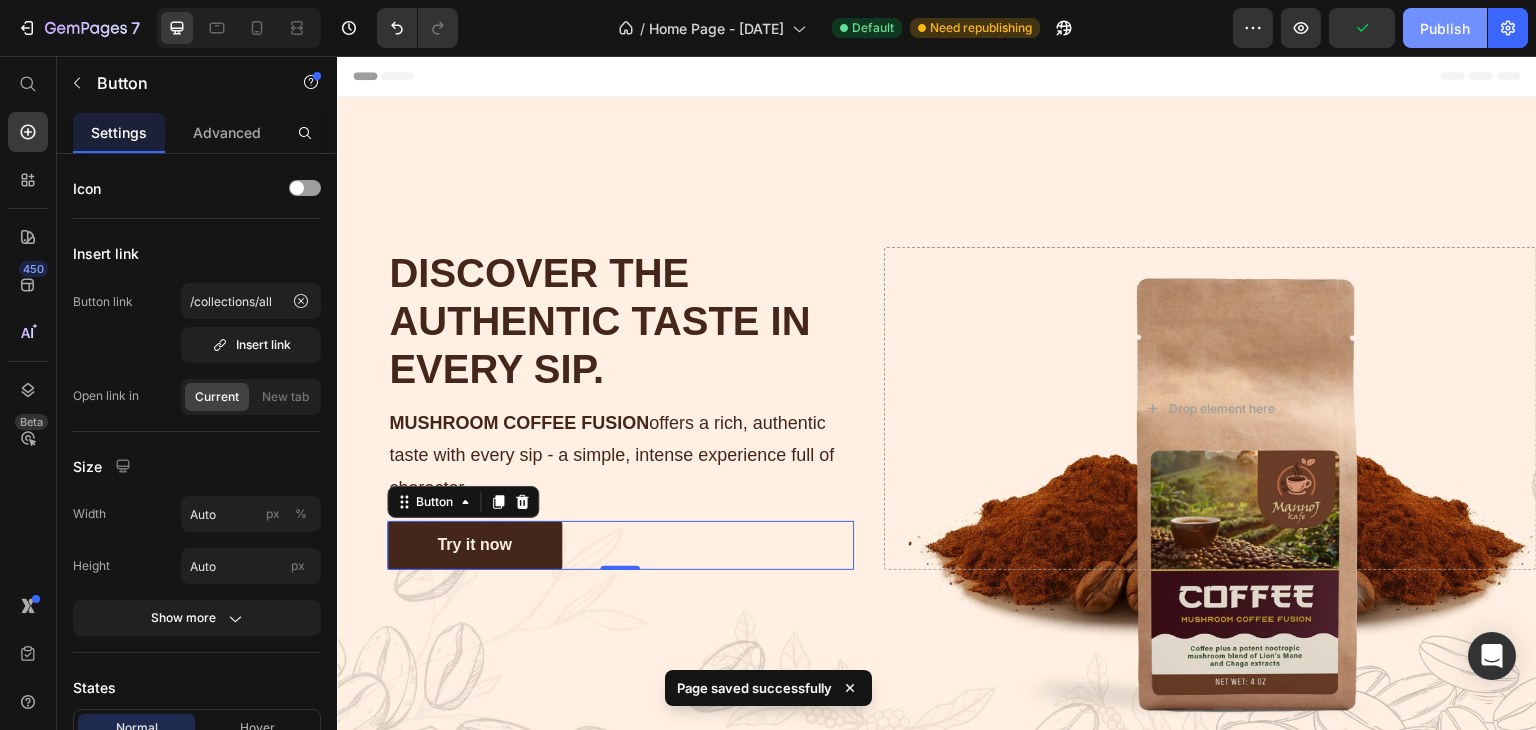 click on "Publish" at bounding box center (1445, 28) 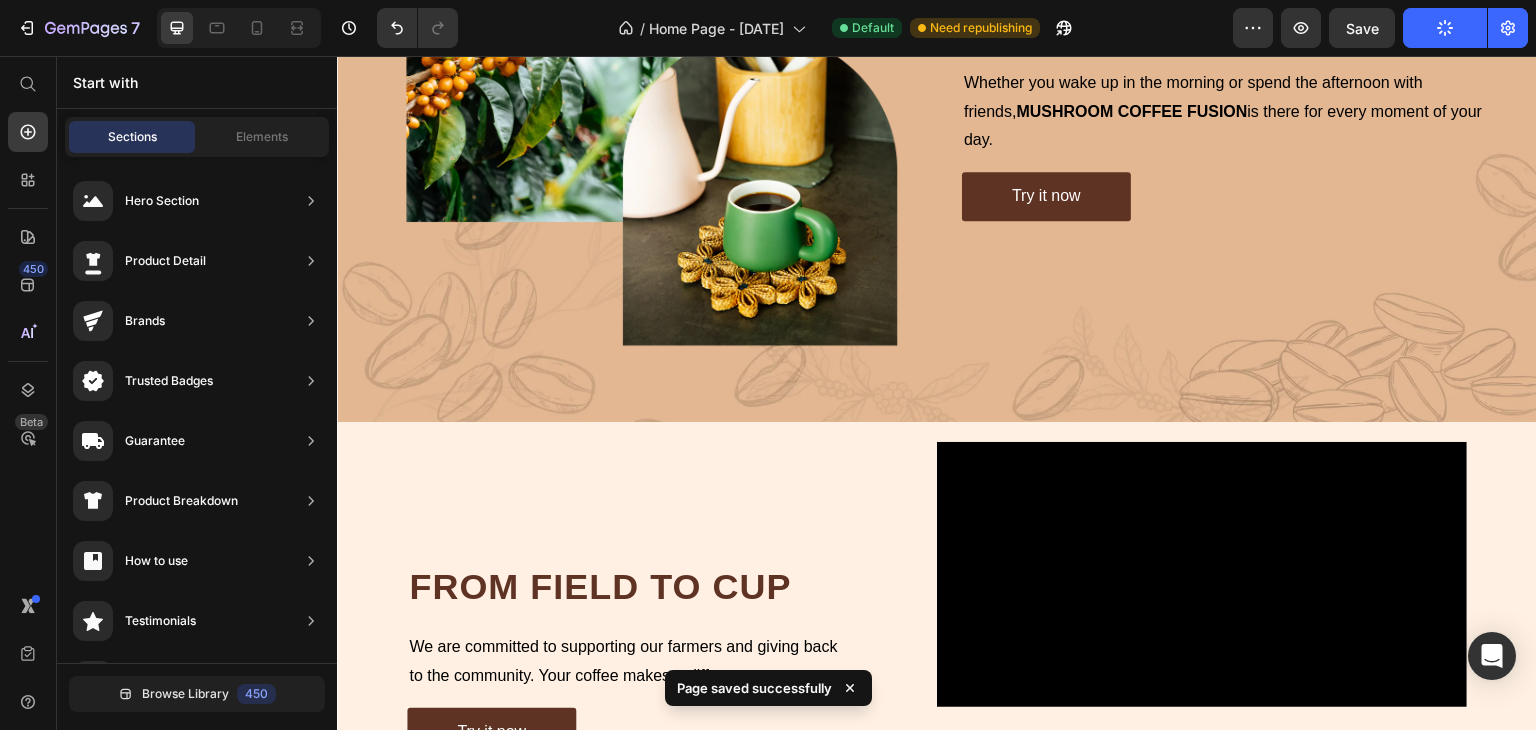 scroll, scrollTop: 2040, scrollLeft: 0, axis: vertical 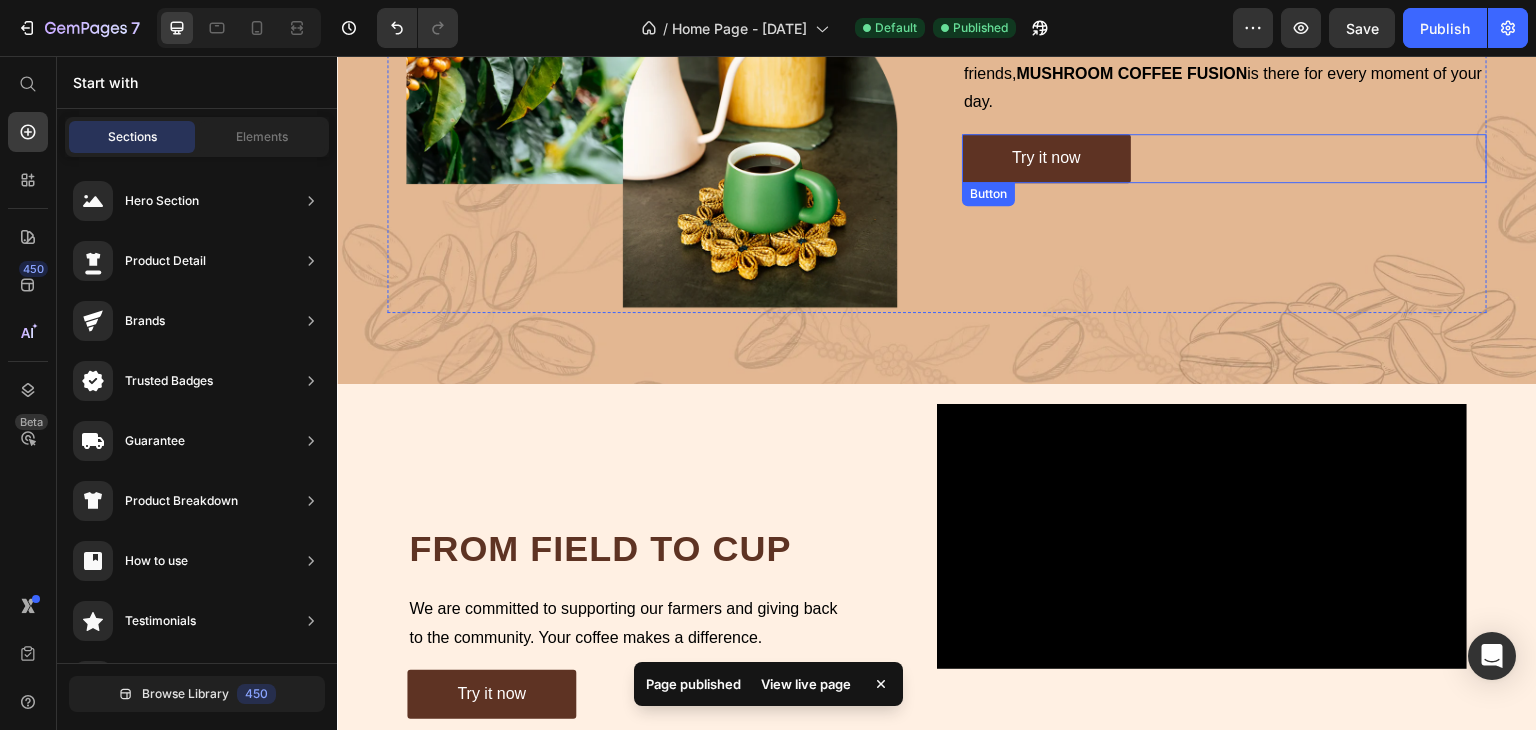 click on "Try it now" at bounding box center (1046, 158) 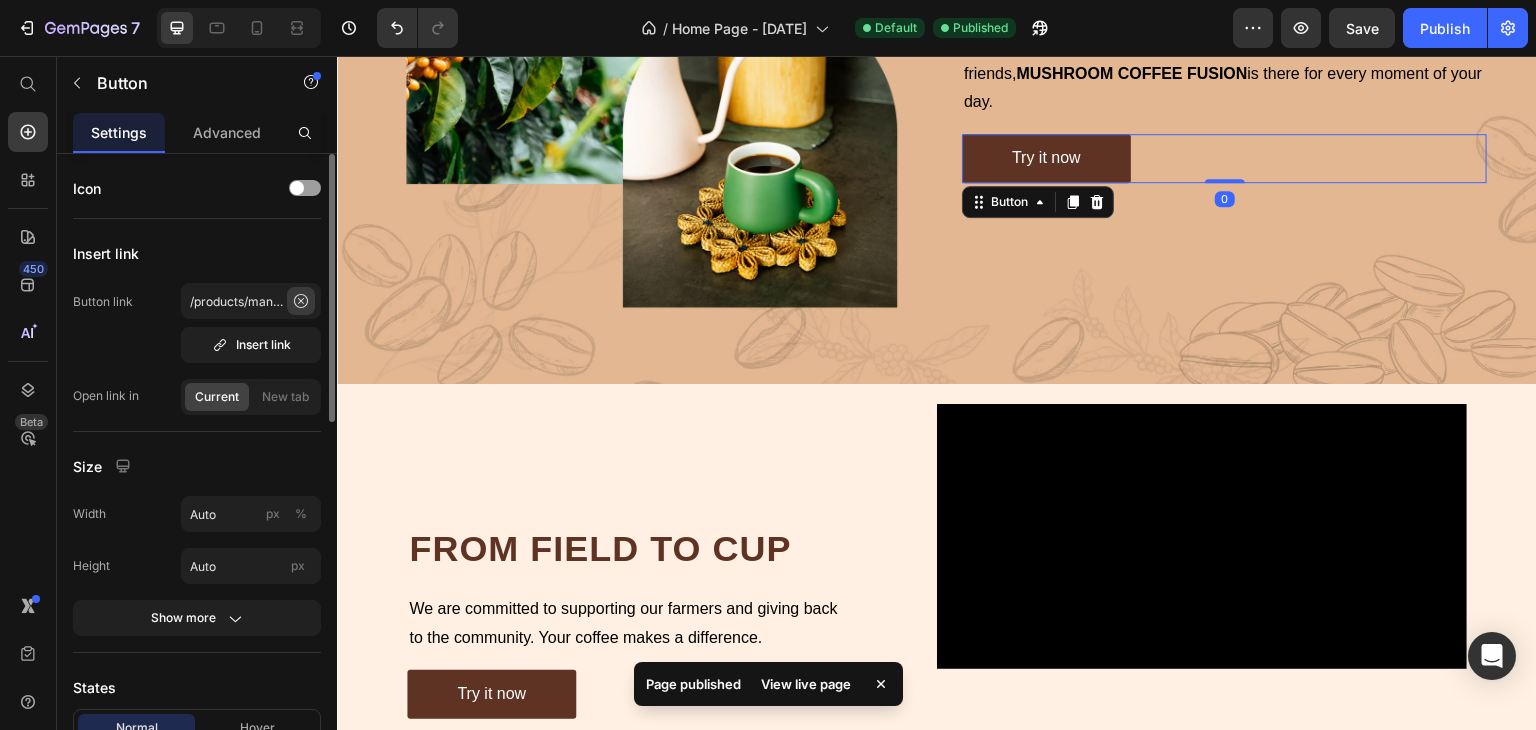 click 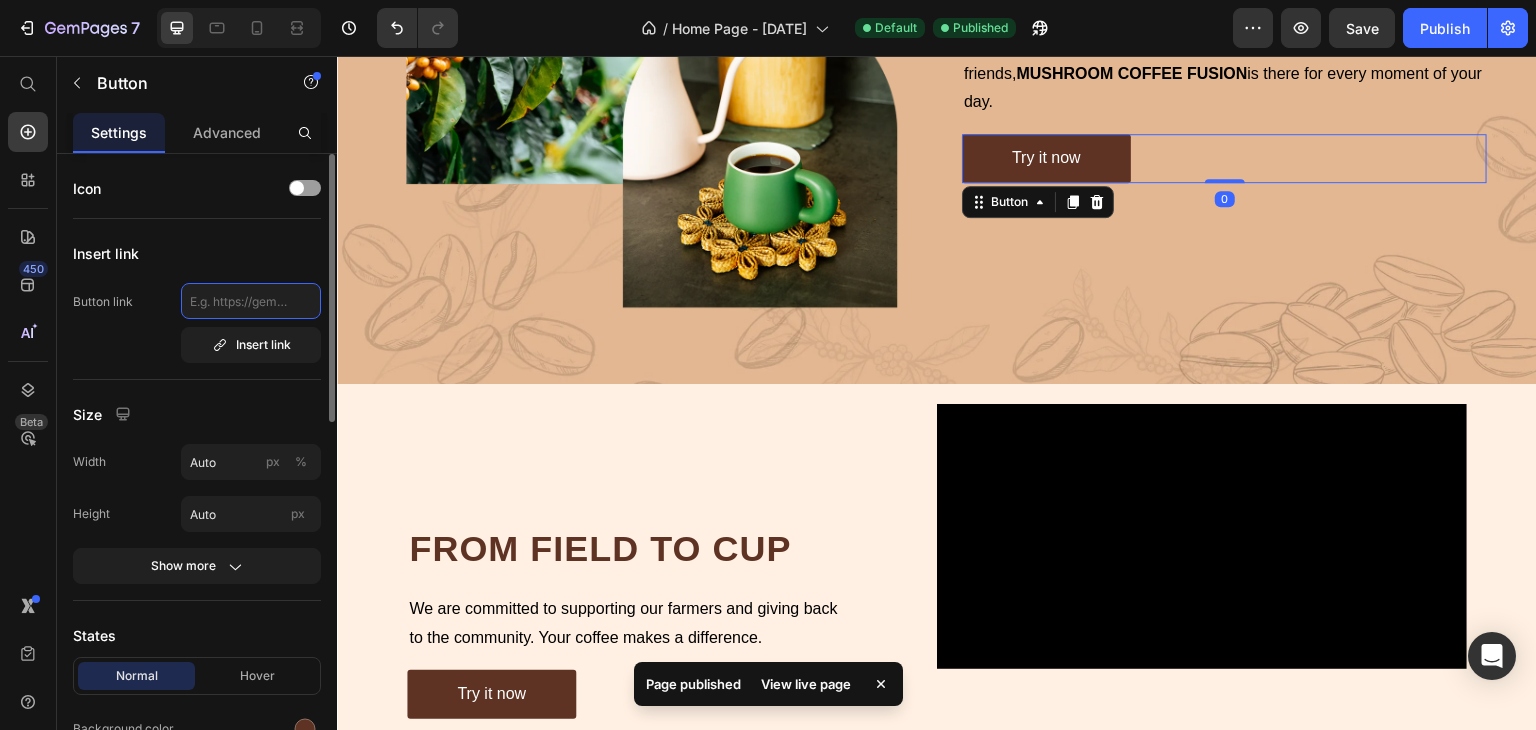 scroll, scrollTop: 0, scrollLeft: 0, axis: both 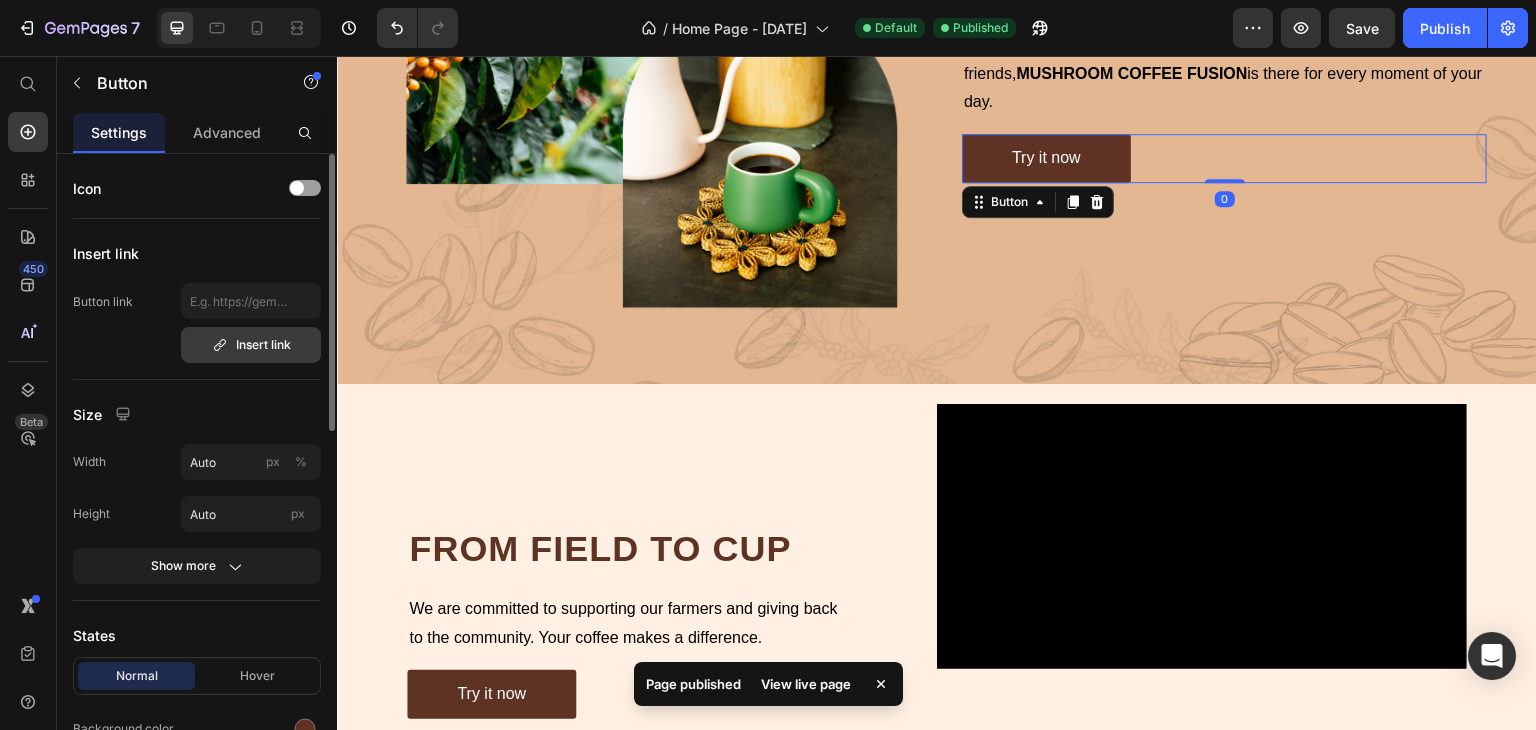 click on "Insert link" at bounding box center [251, 345] 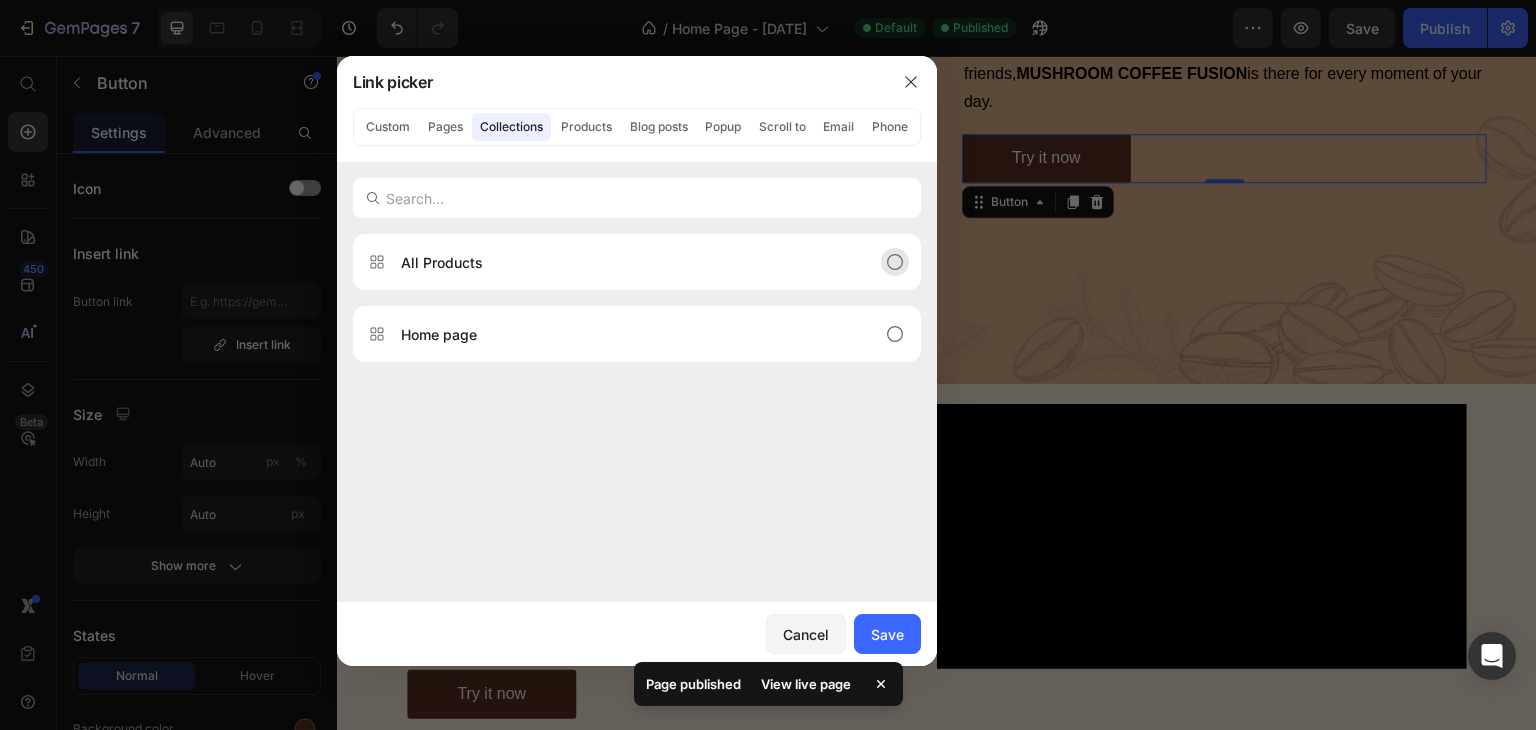 click on "All Products" at bounding box center (621, 262) 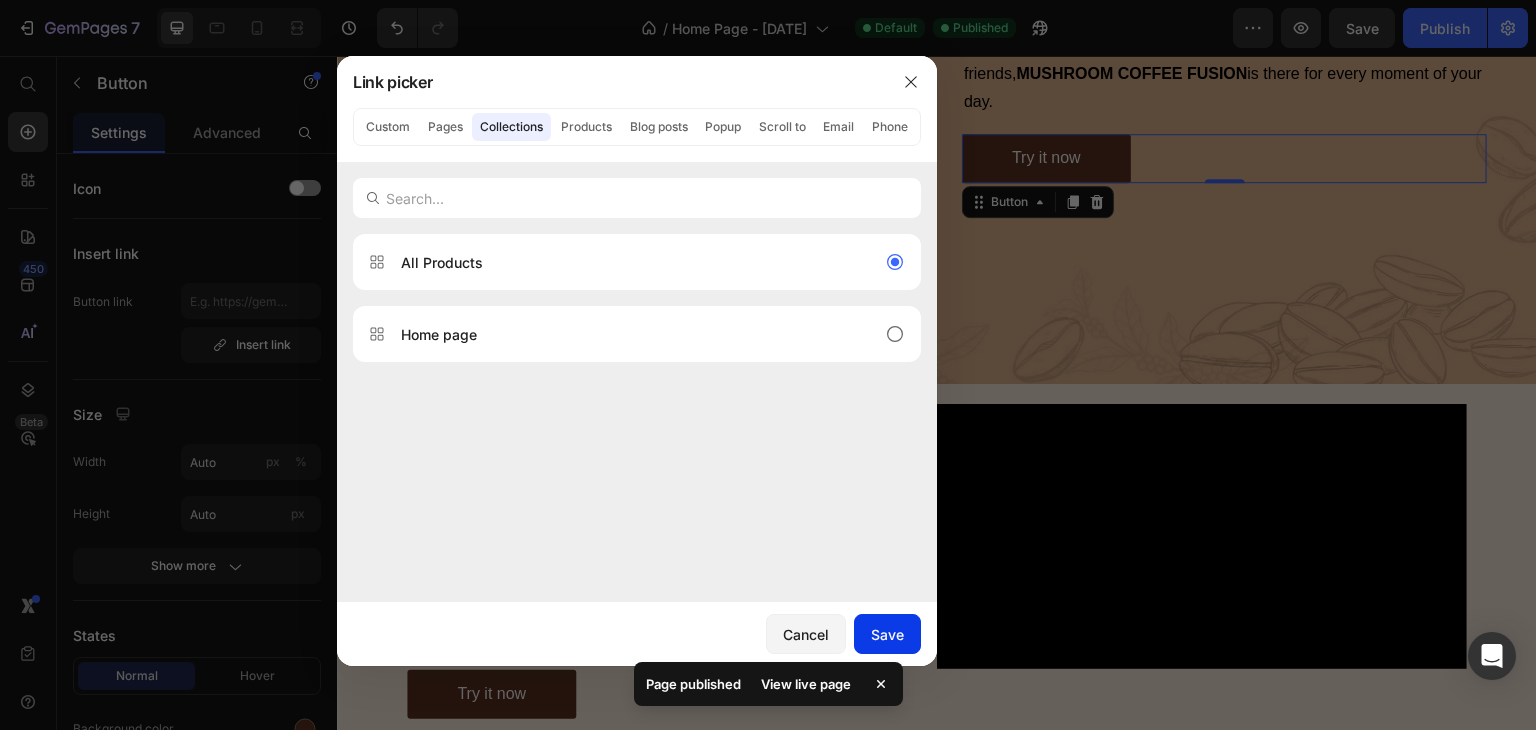 click on "Save" at bounding box center [887, 634] 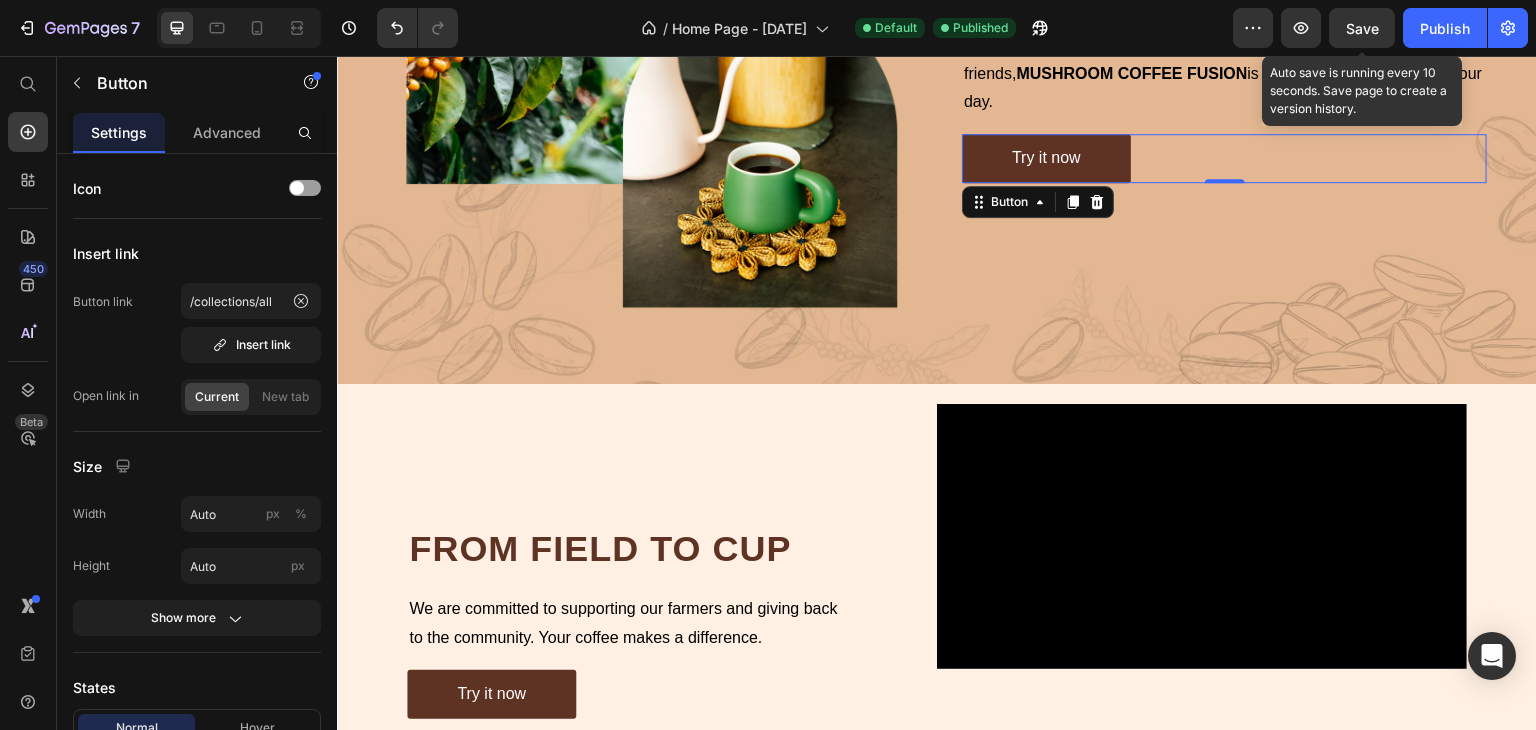 click on "Save" 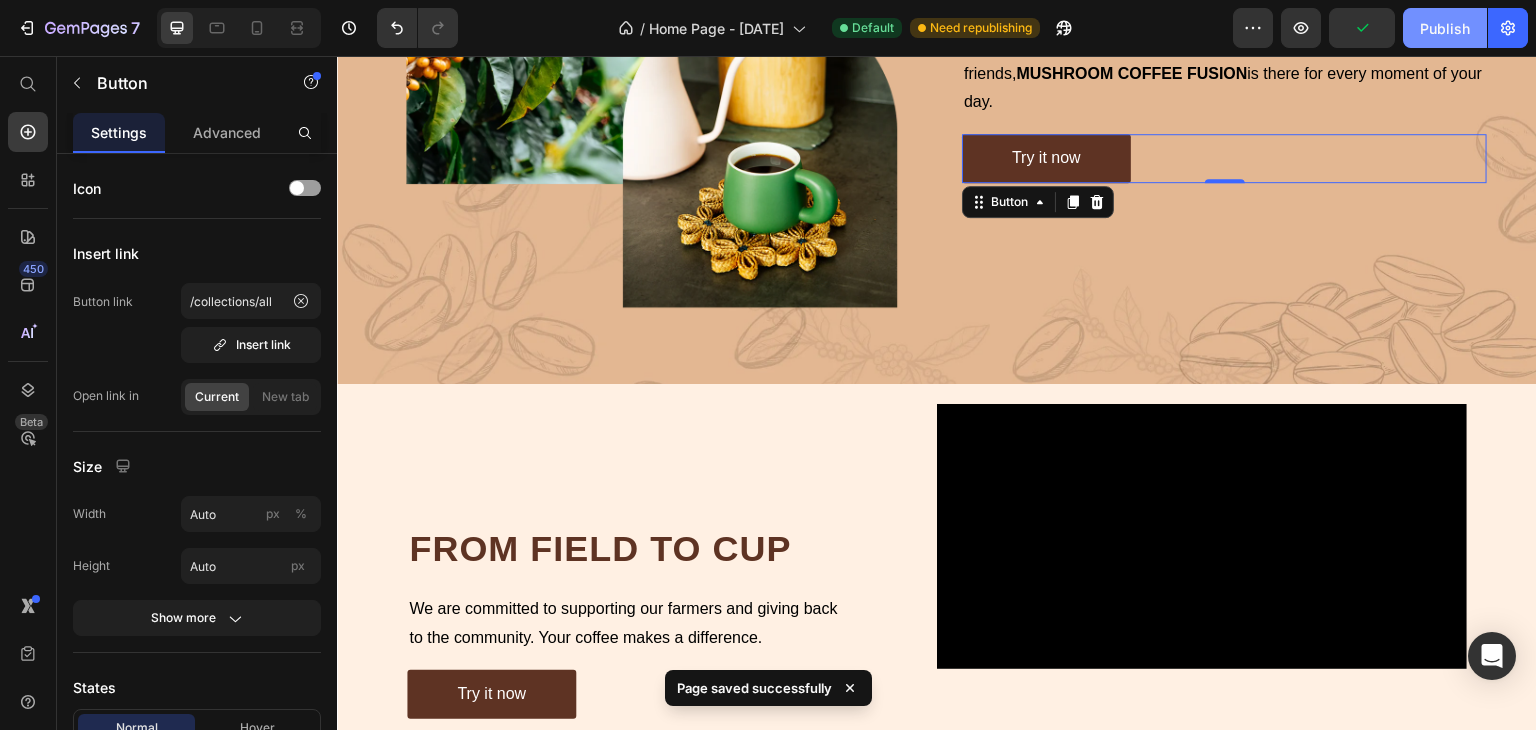 click on "Publish" at bounding box center (1445, 28) 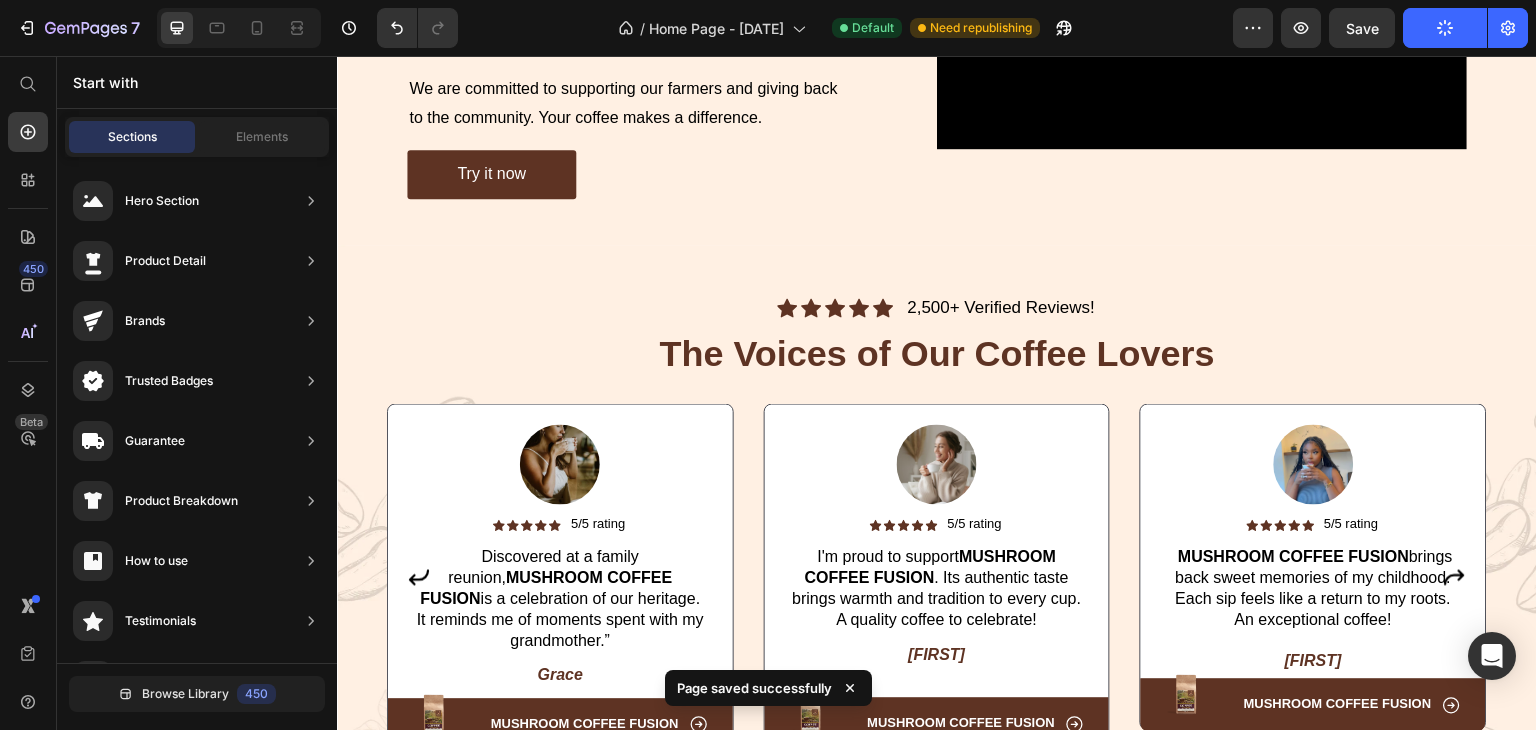 scroll, scrollTop: 2555, scrollLeft: 0, axis: vertical 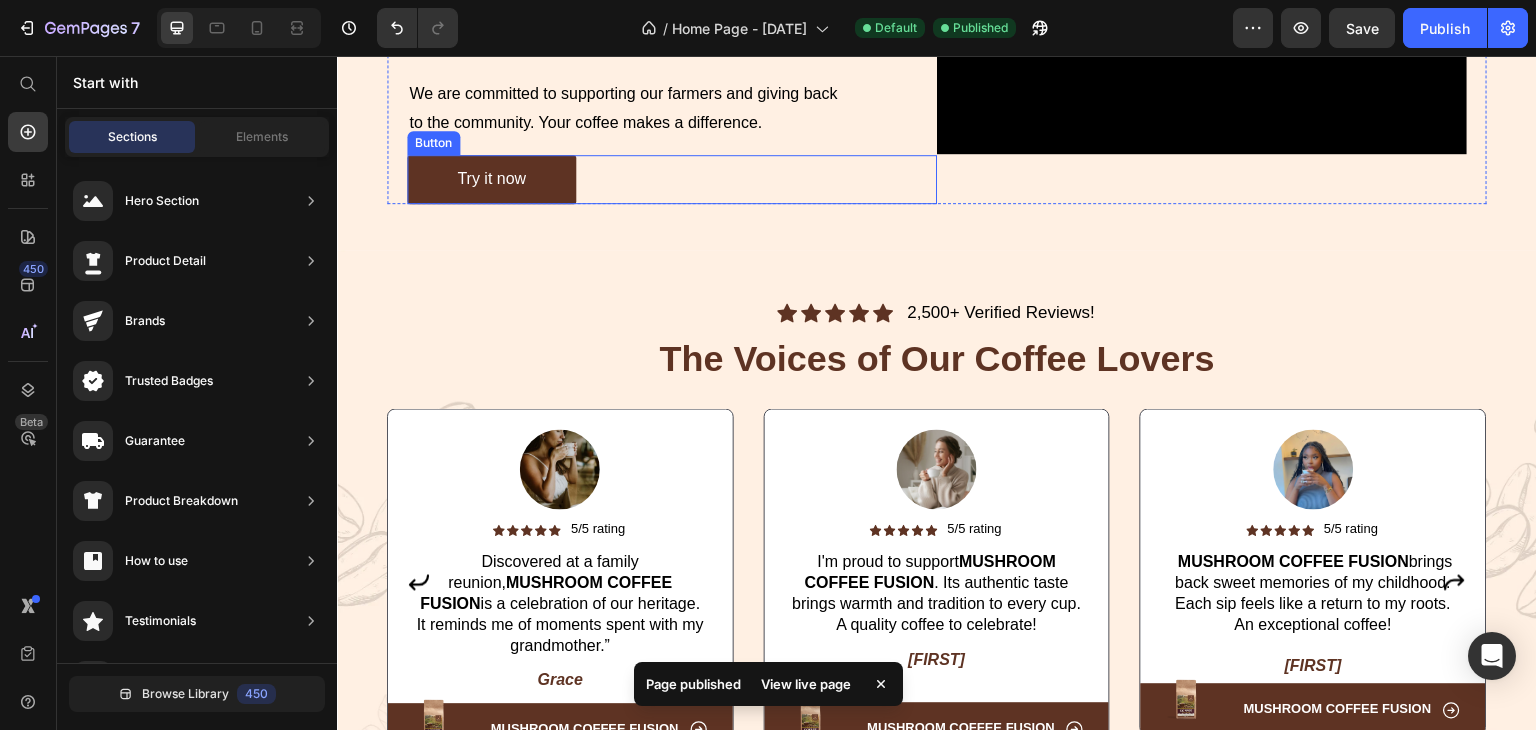 click on "Try it now" at bounding box center (491, 179) 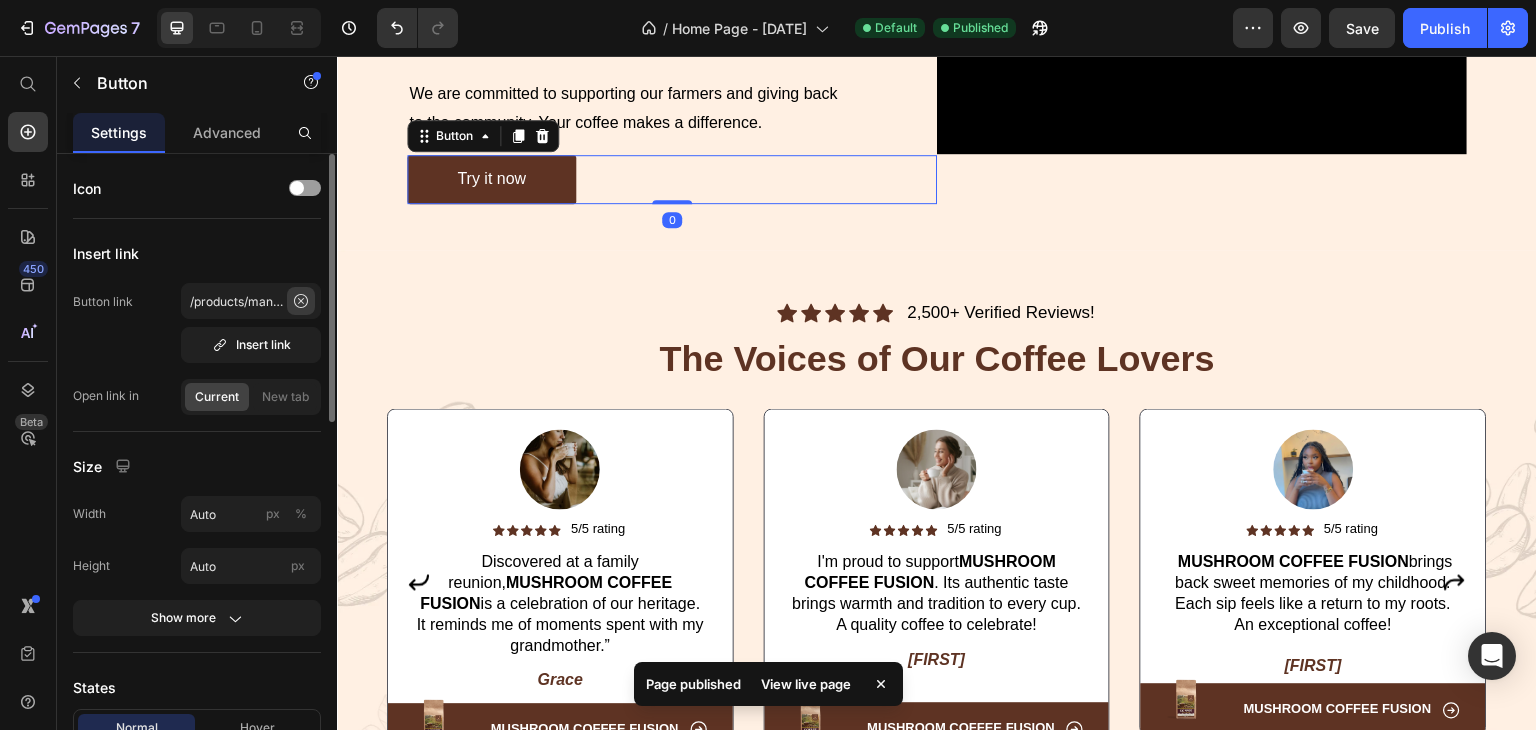 click 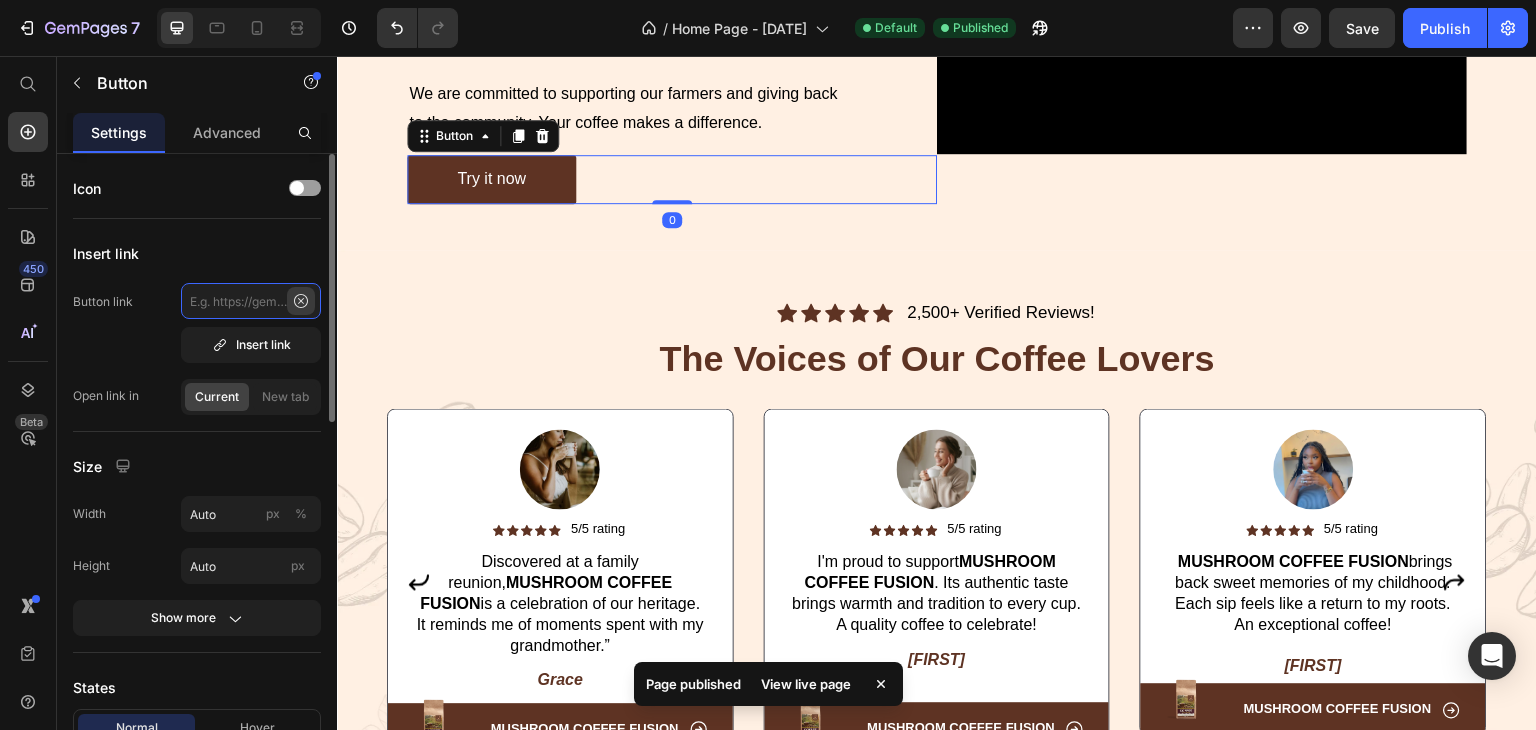 scroll, scrollTop: 0, scrollLeft: 0, axis: both 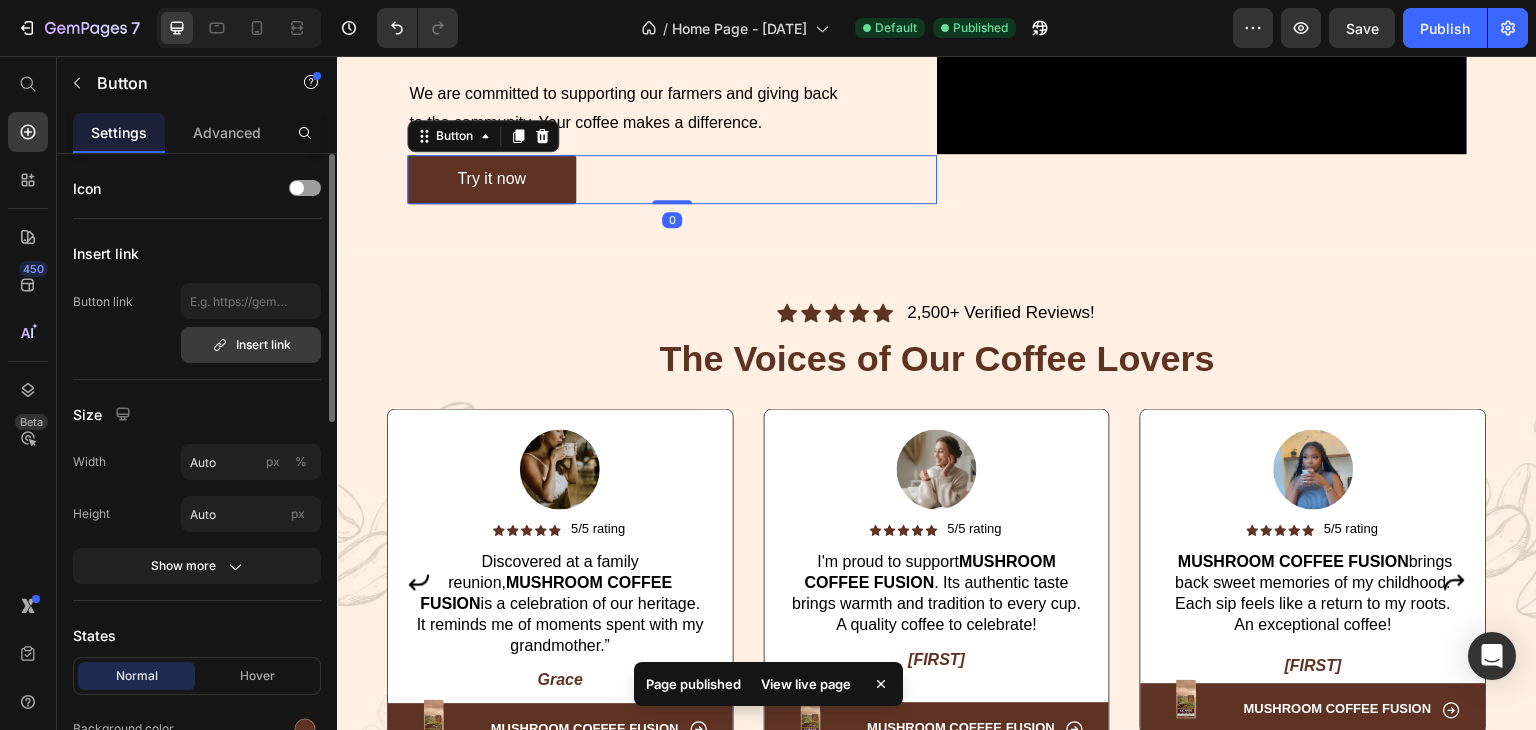 click on "Insert link" at bounding box center [251, 345] 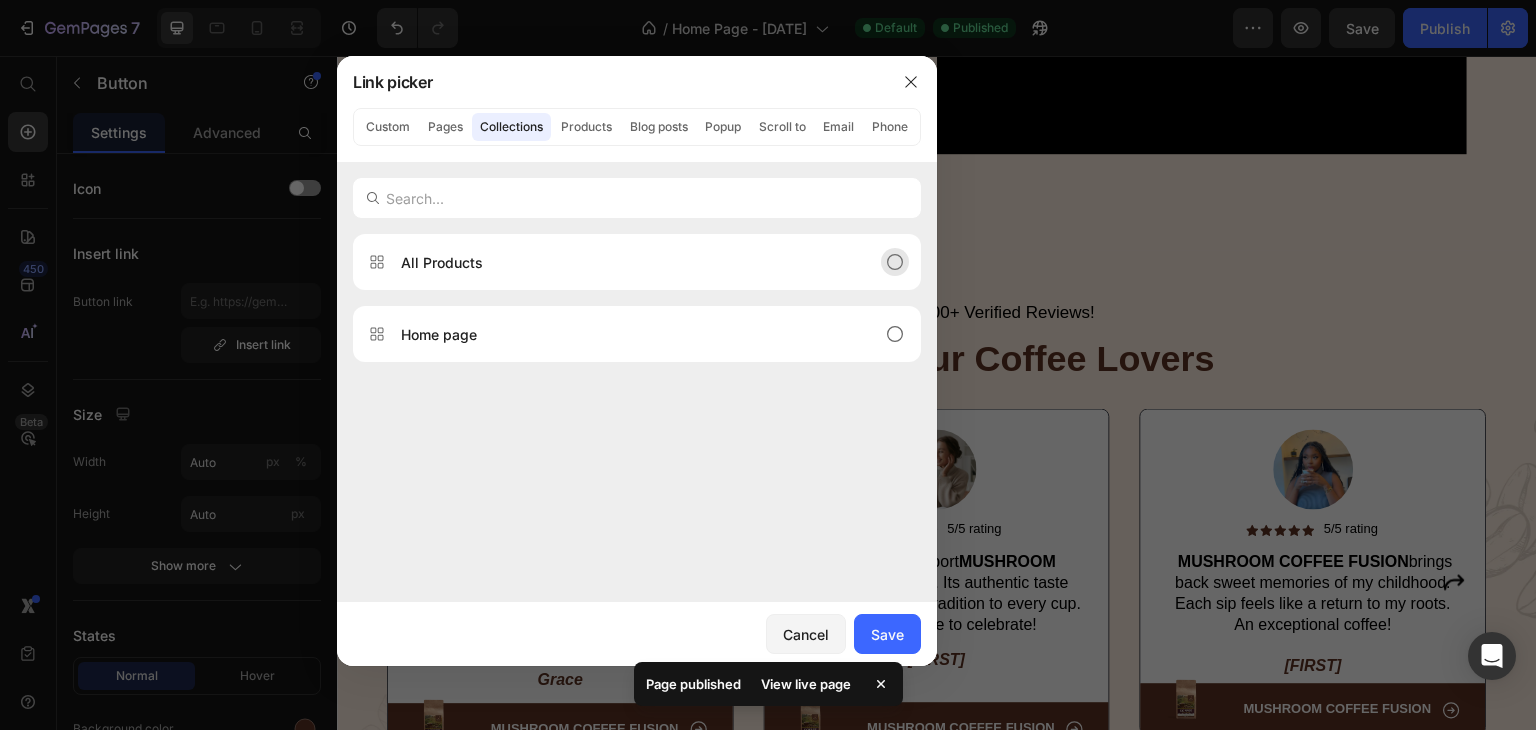 click on "All Products" at bounding box center (621, 262) 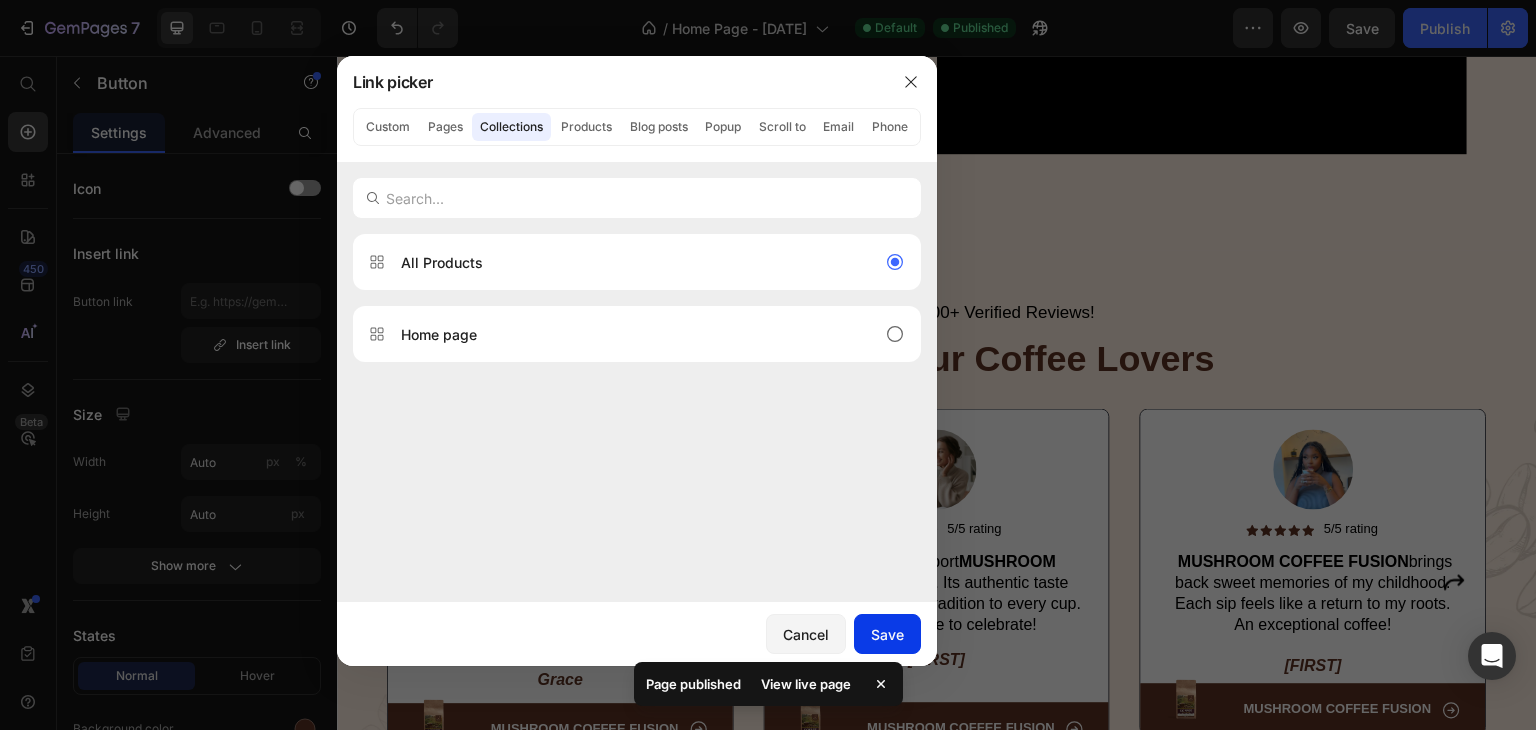 click on "Save" at bounding box center [887, 634] 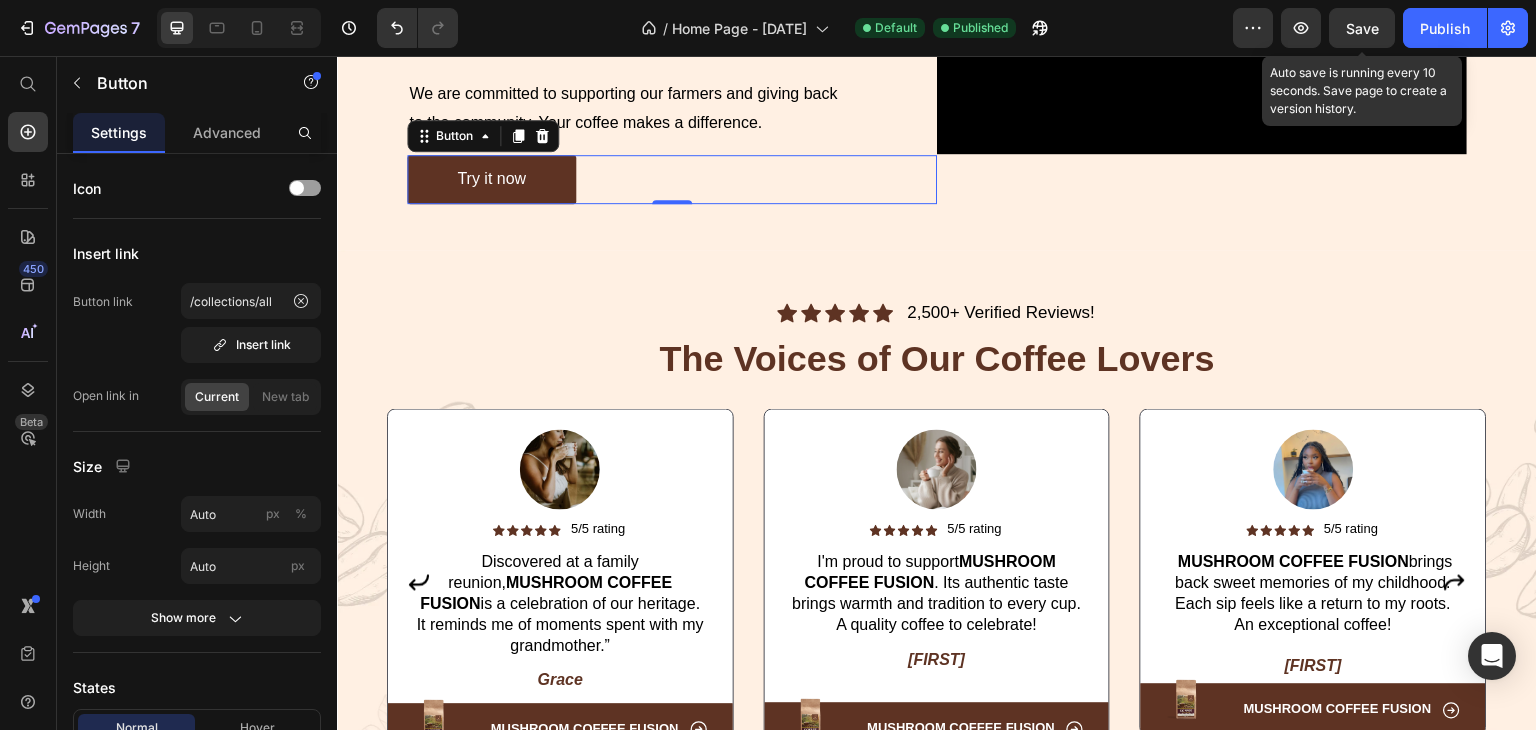 click on "Save" at bounding box center (1362, 28) 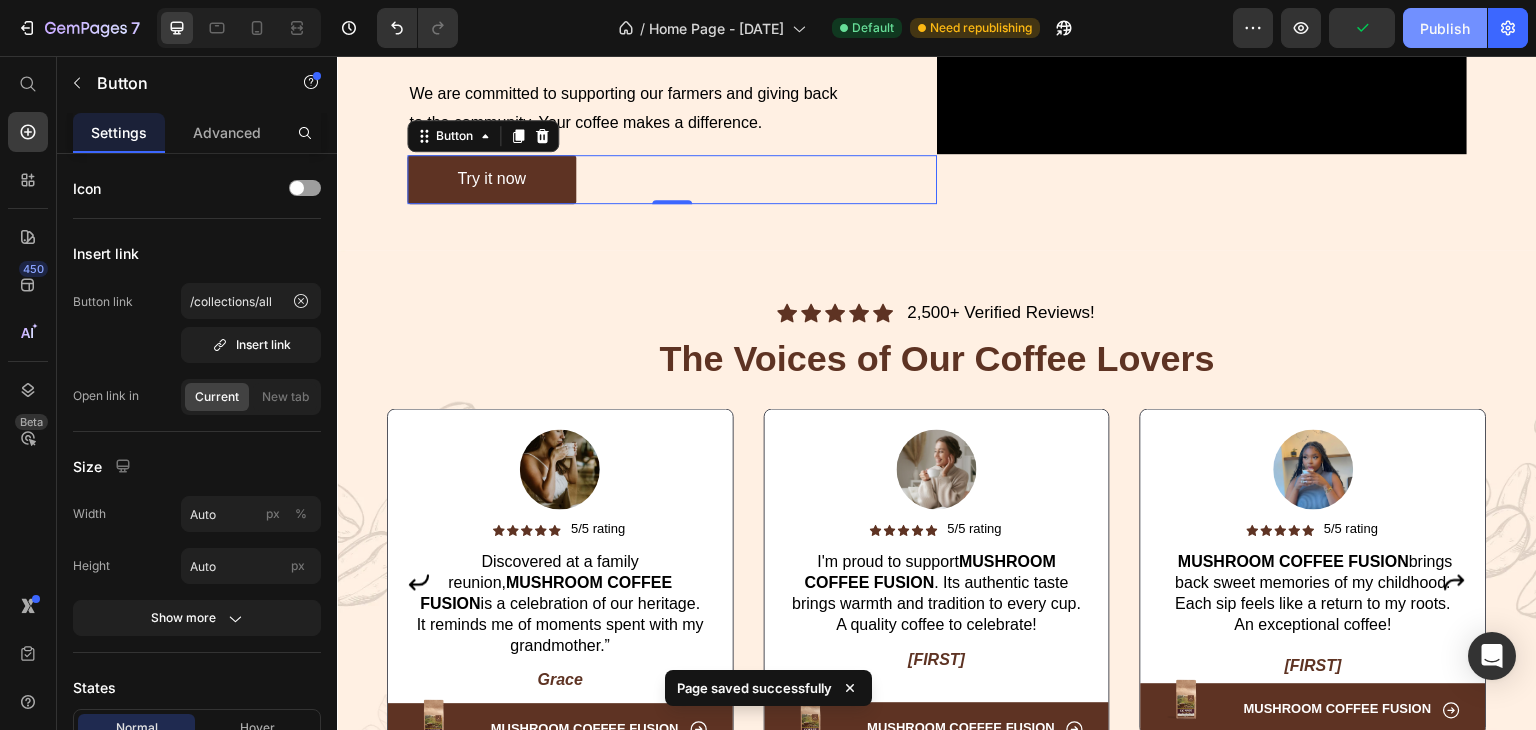 click on "Publish" at bounding box center [1445, 28] 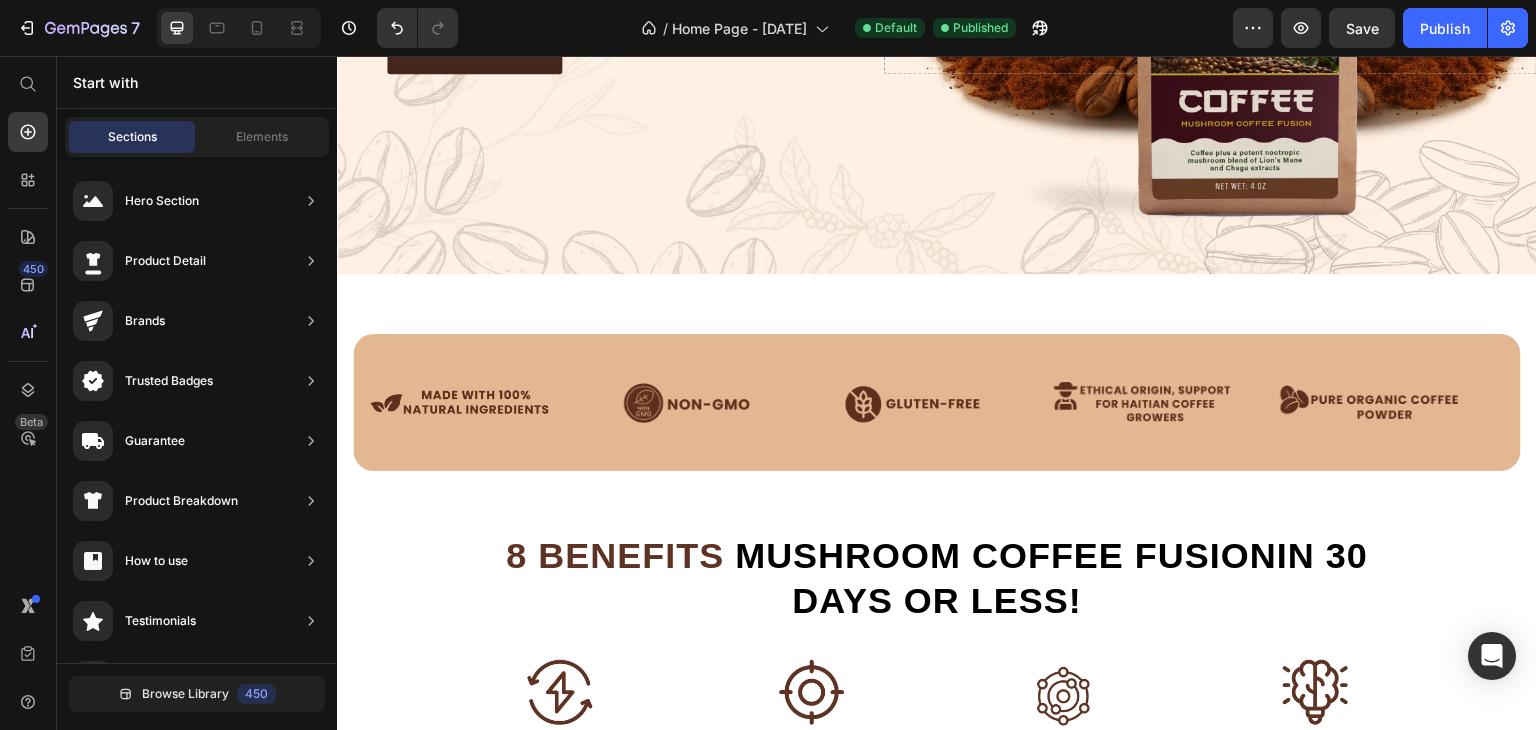 scroll, scrollTop: 0, scrollLeft: 0, axis: both 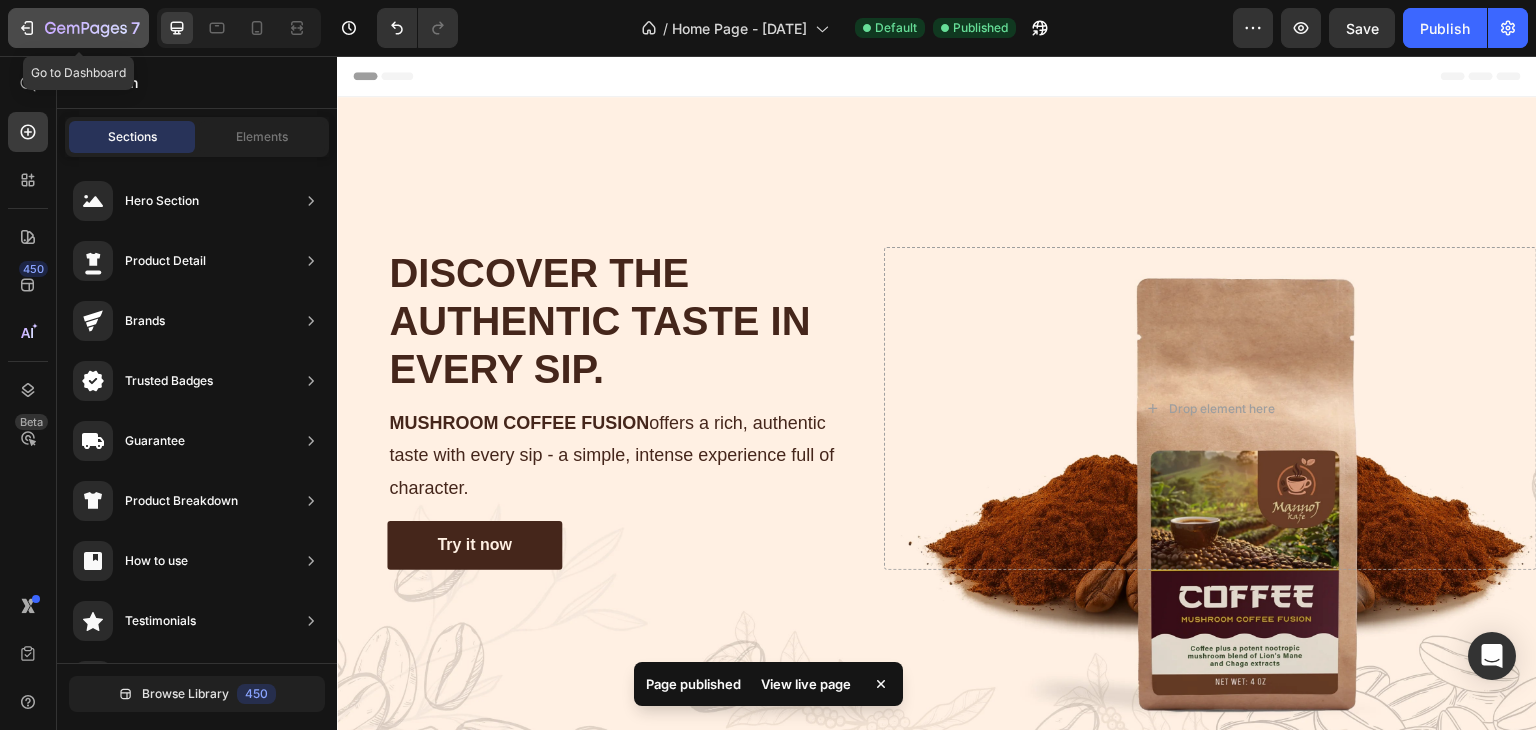 click 